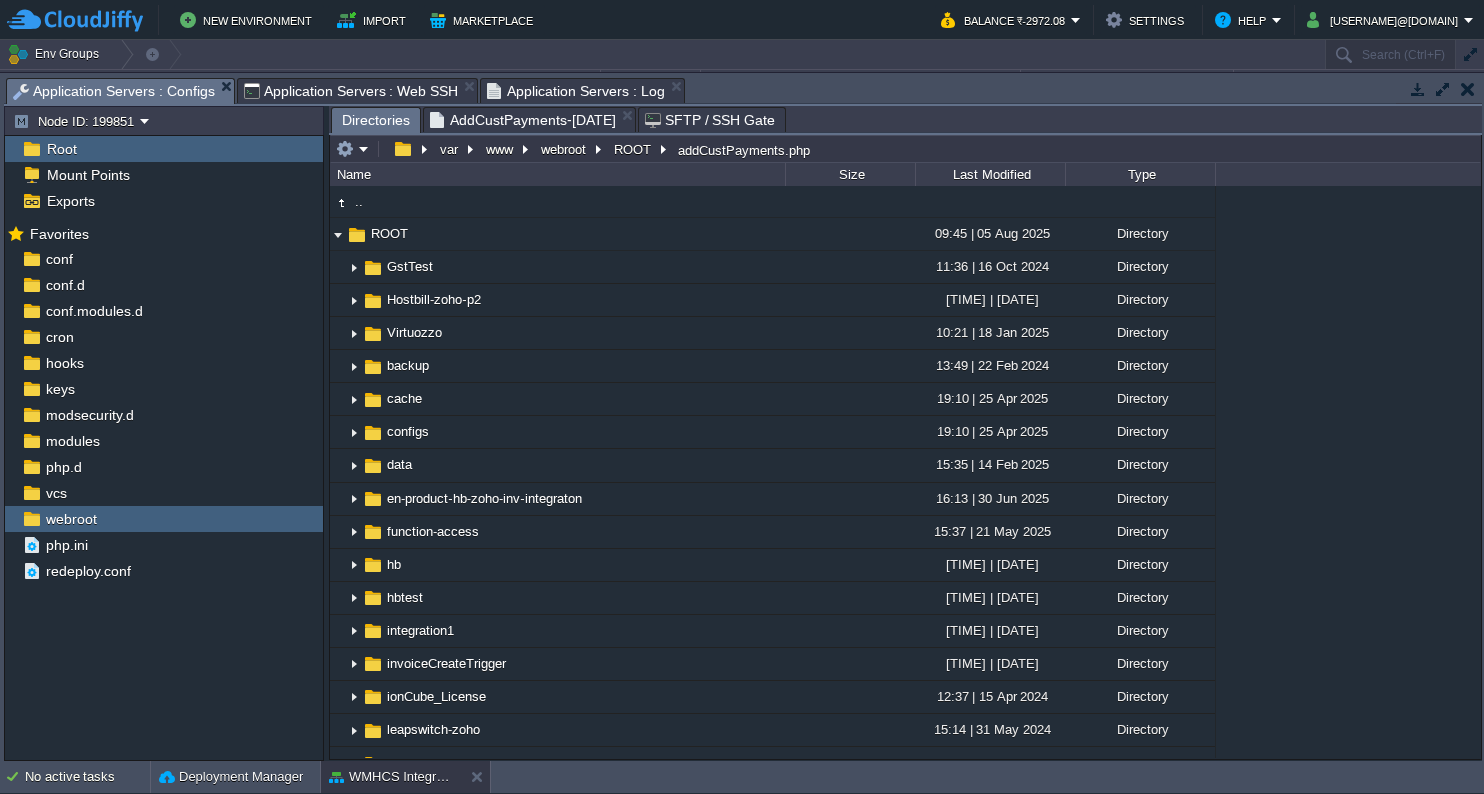 scroll, scrollTop: 0, scrollLeft: 0, axis: both 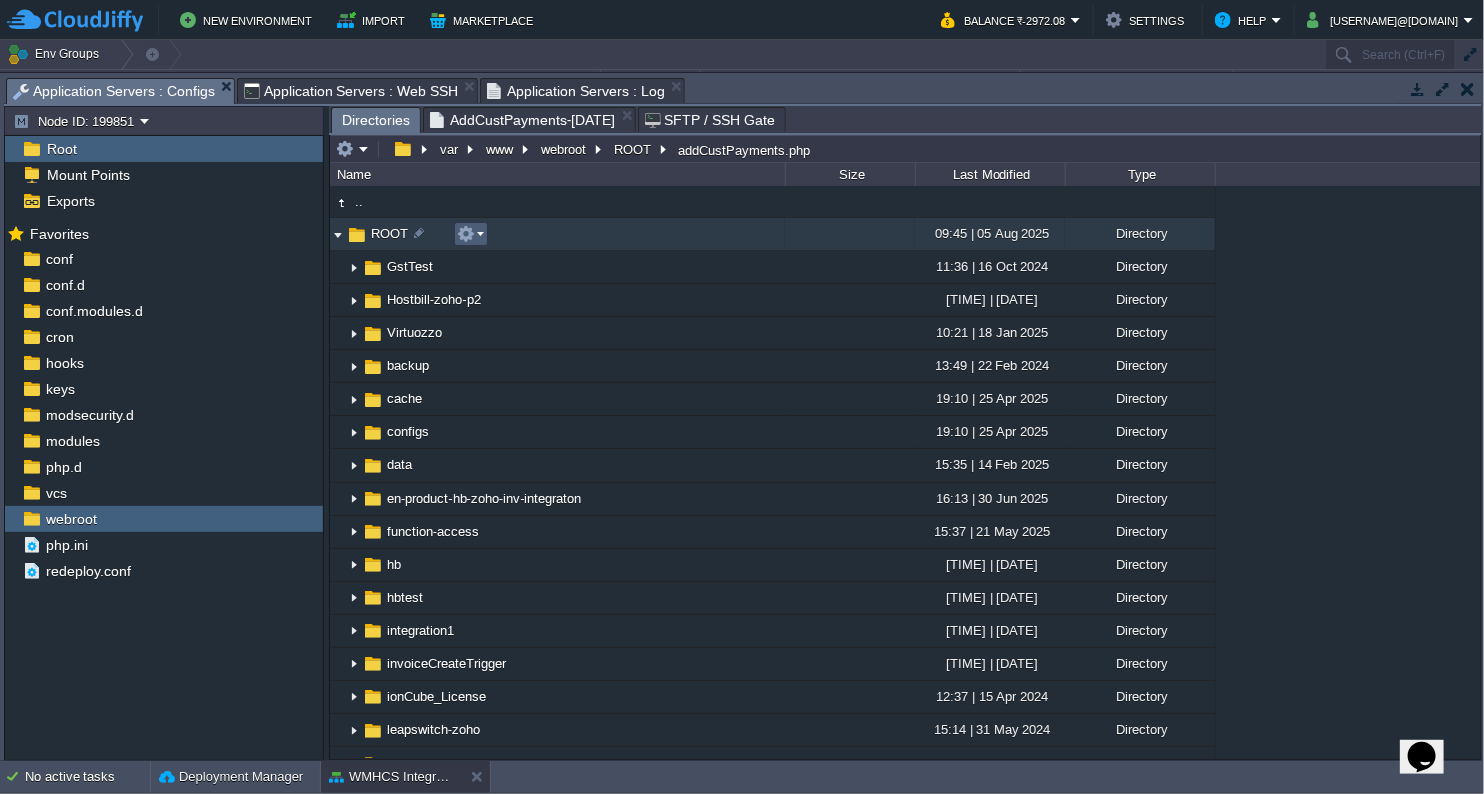 click at bounding box center (470, 234) 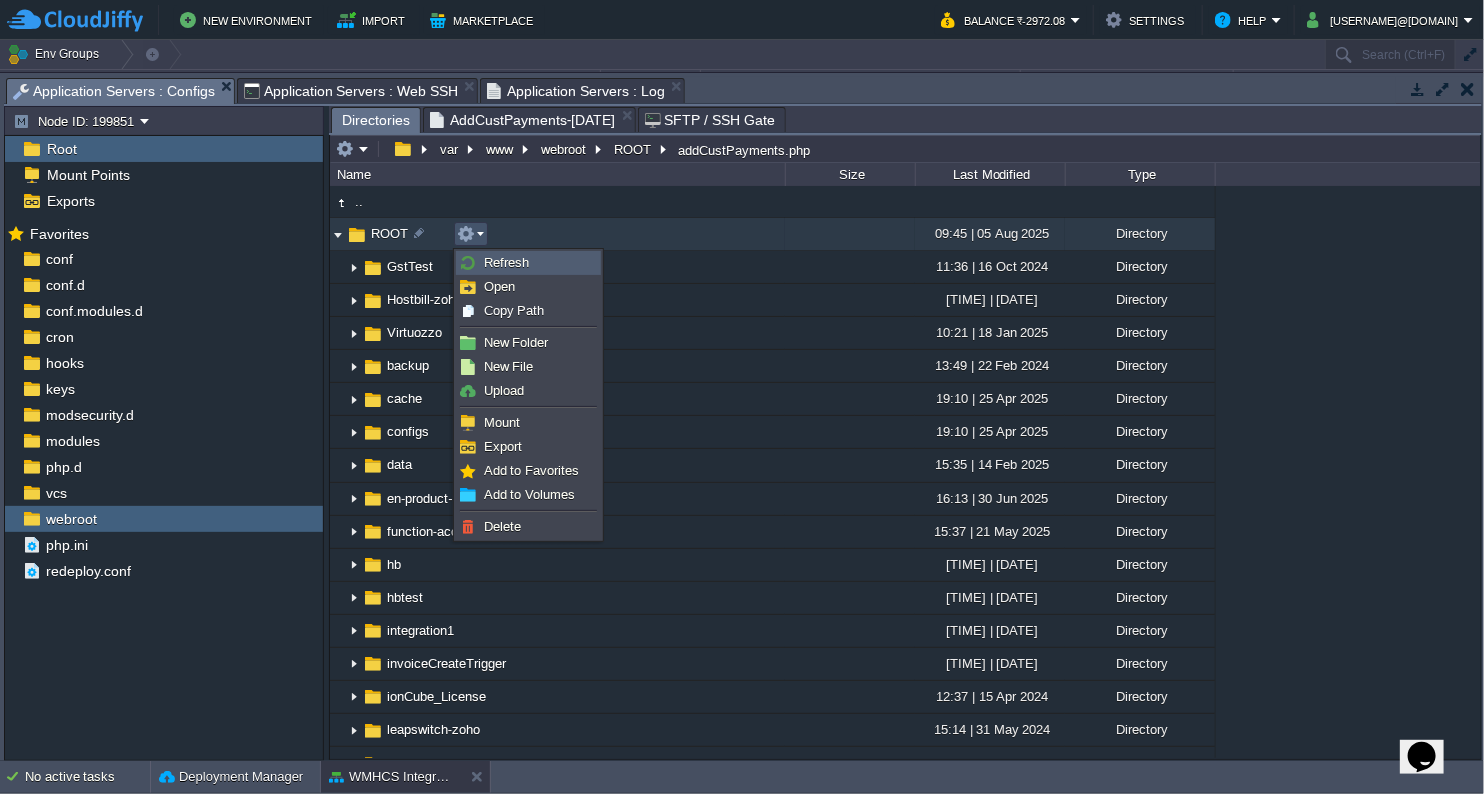 click on "Refresh" at bounding box center [506, 262] 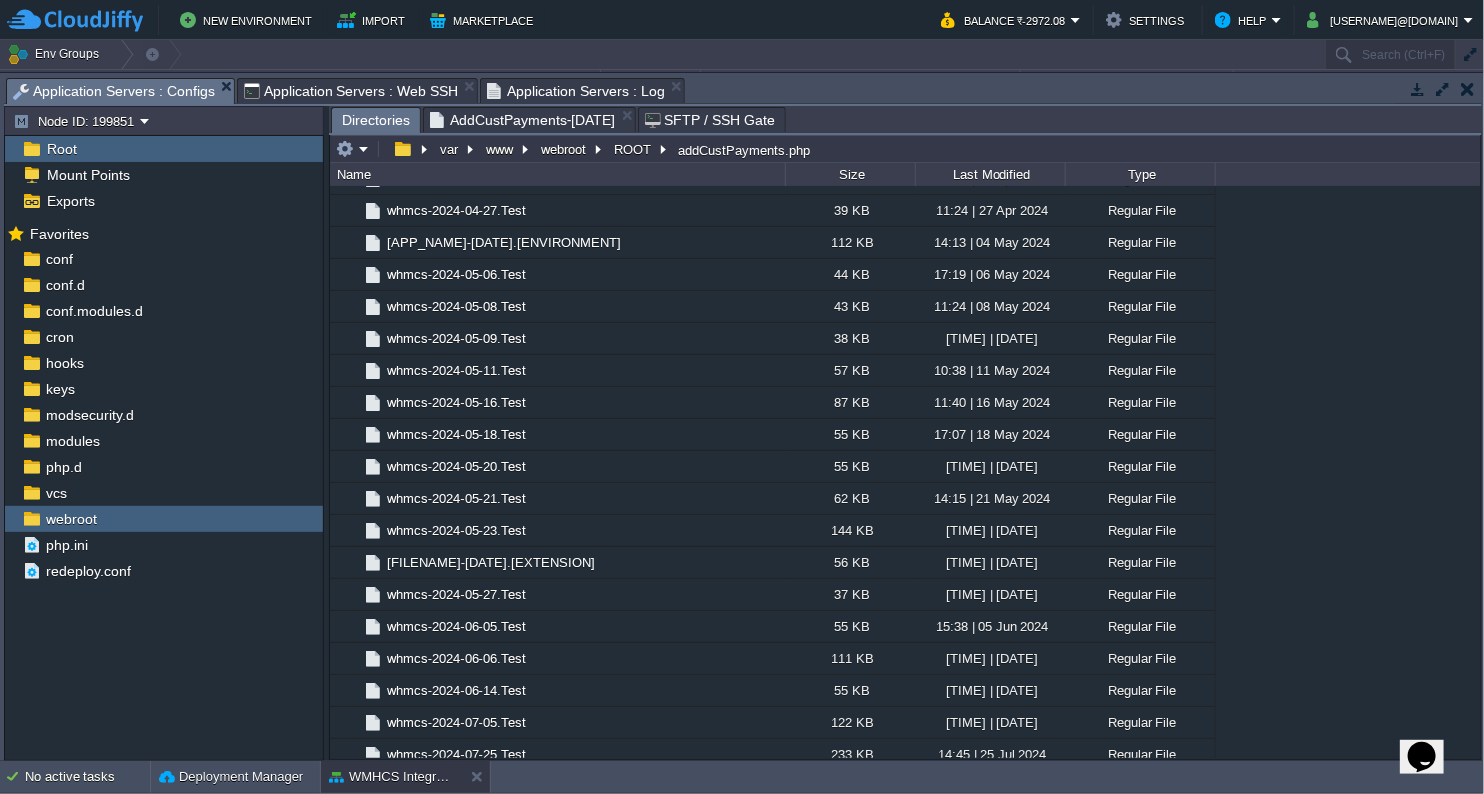scroll, scrollTop: 3993, scrollLeft: 0, axis: vertical 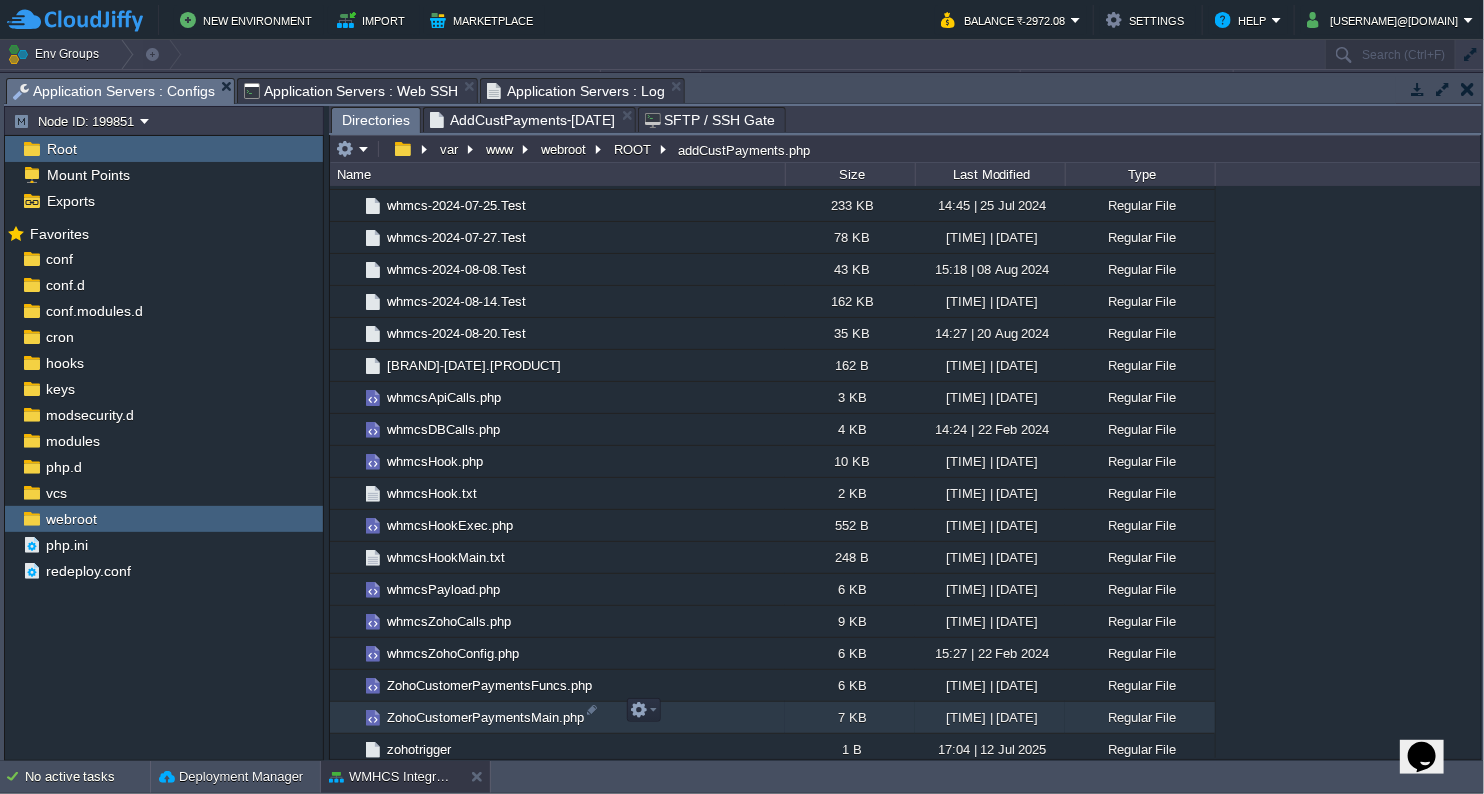 click on "ZohoCustomerPaymentsMain.php" at bounding box center (485, 717) 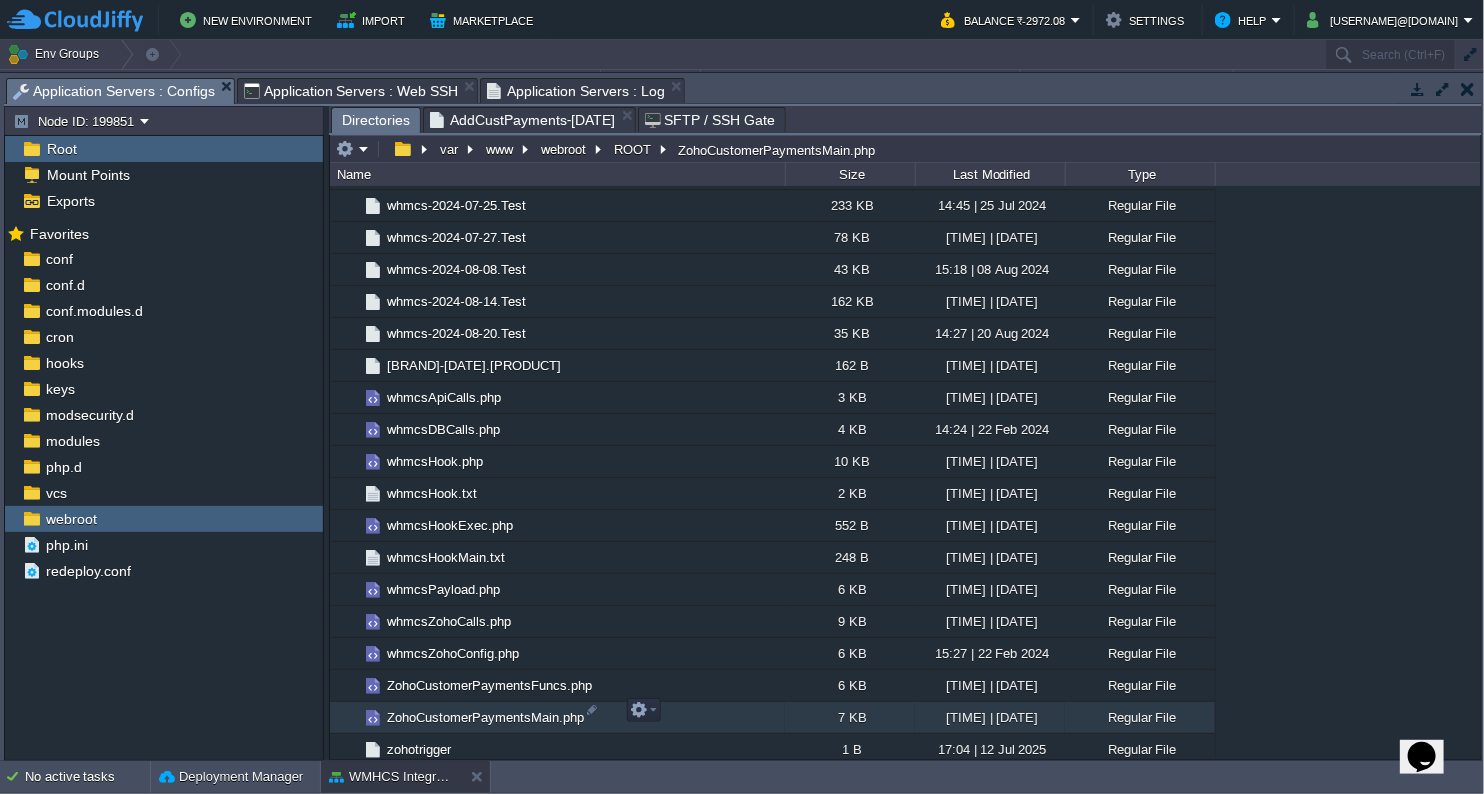 click on "ZohoCustomerPaymentsMain.php" at bounding box center (485, 717) 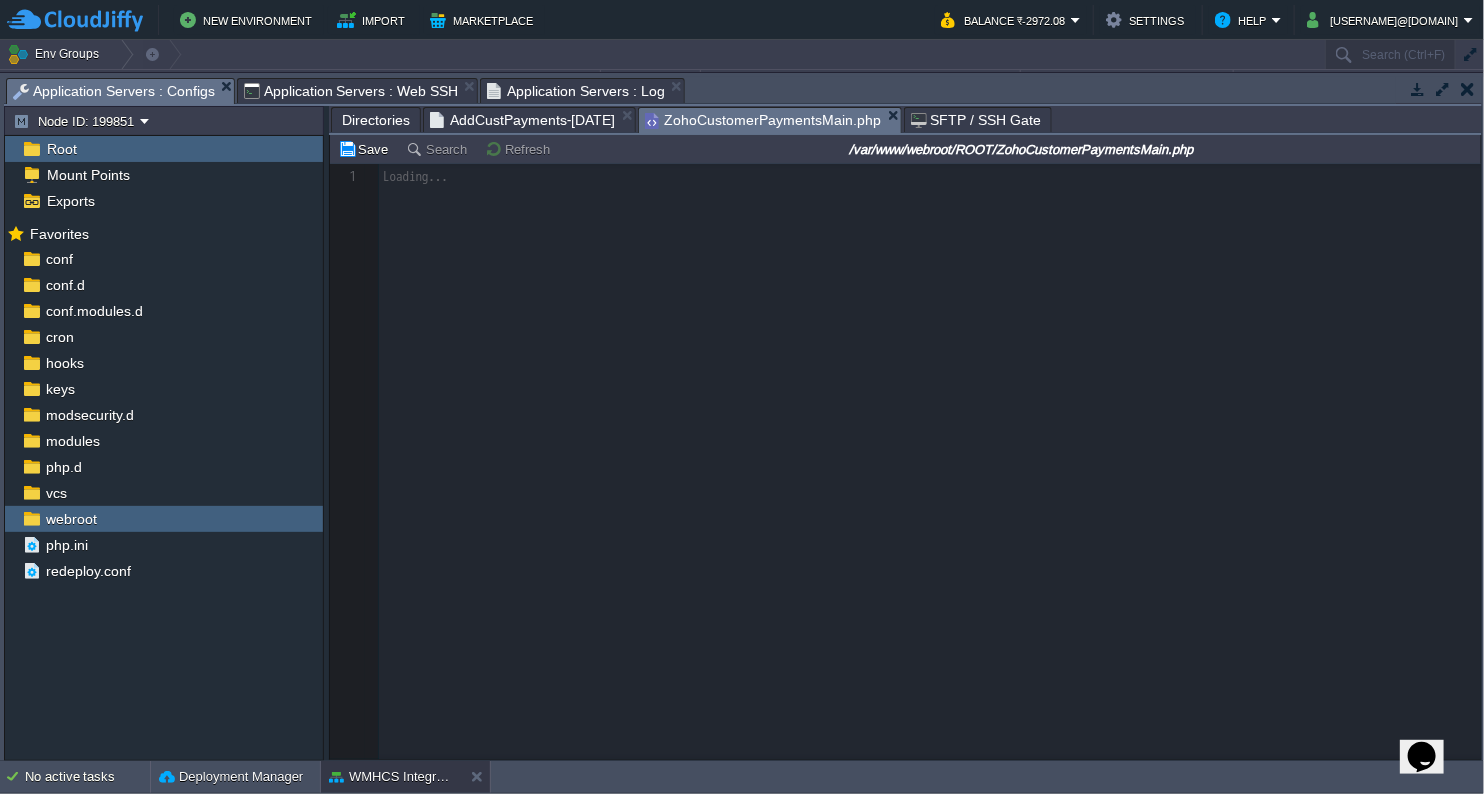 click on "Directories" at bounding box center [376, 120] 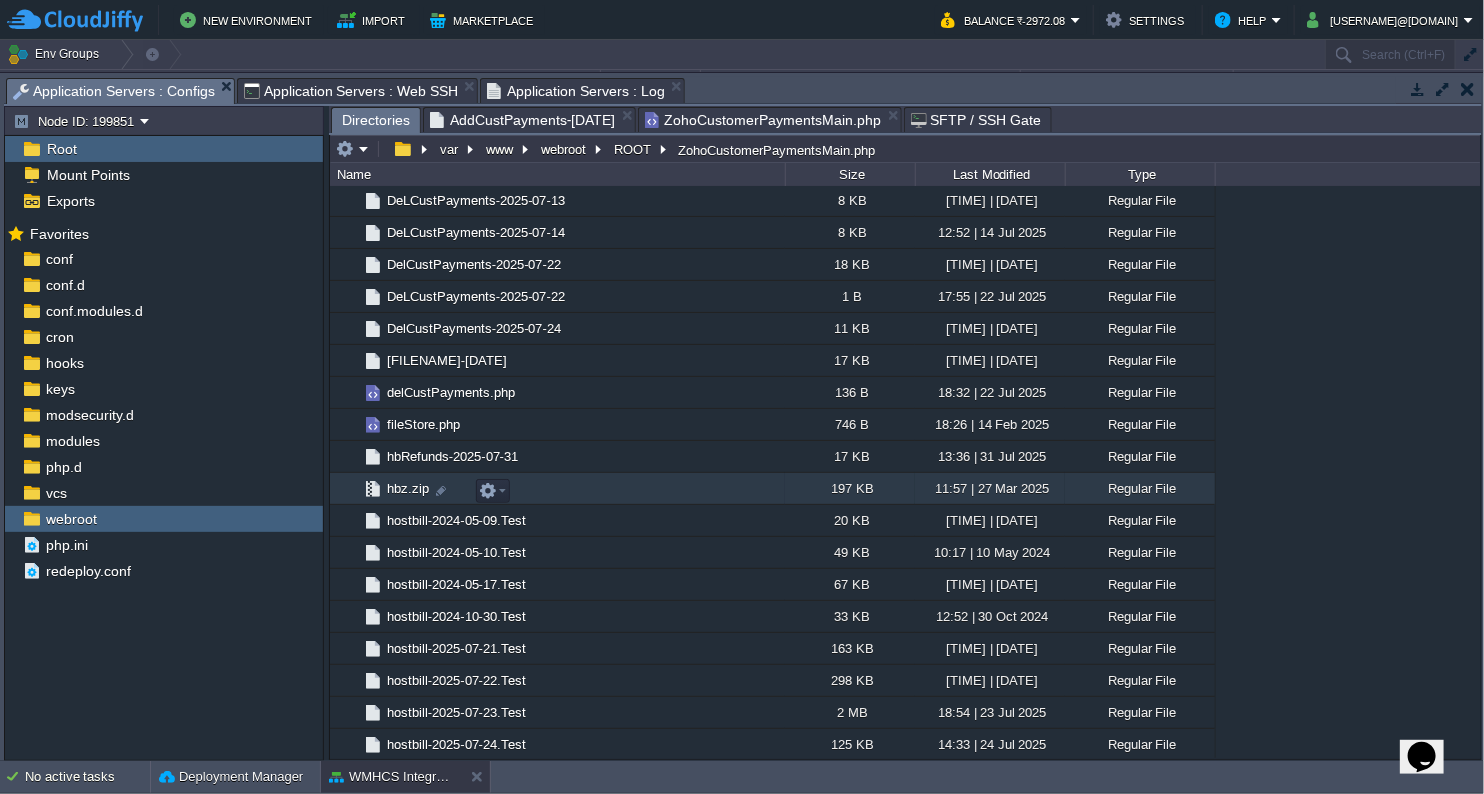 scroll, scrollTop: 1216, scrollLeft: 0, axis: vertical 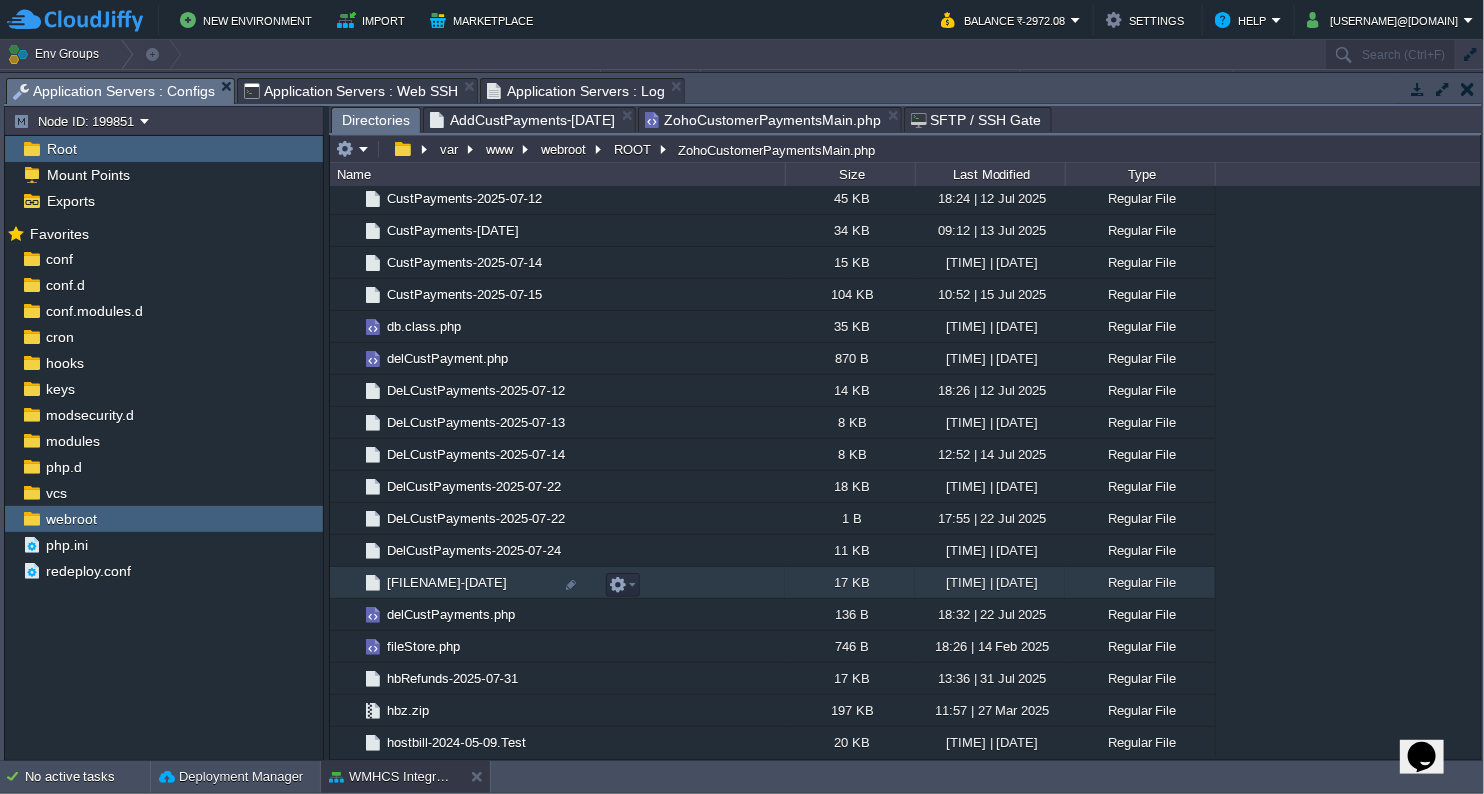 click on "[FILENAME]-[DATE]" at bounding box center (447, 582) 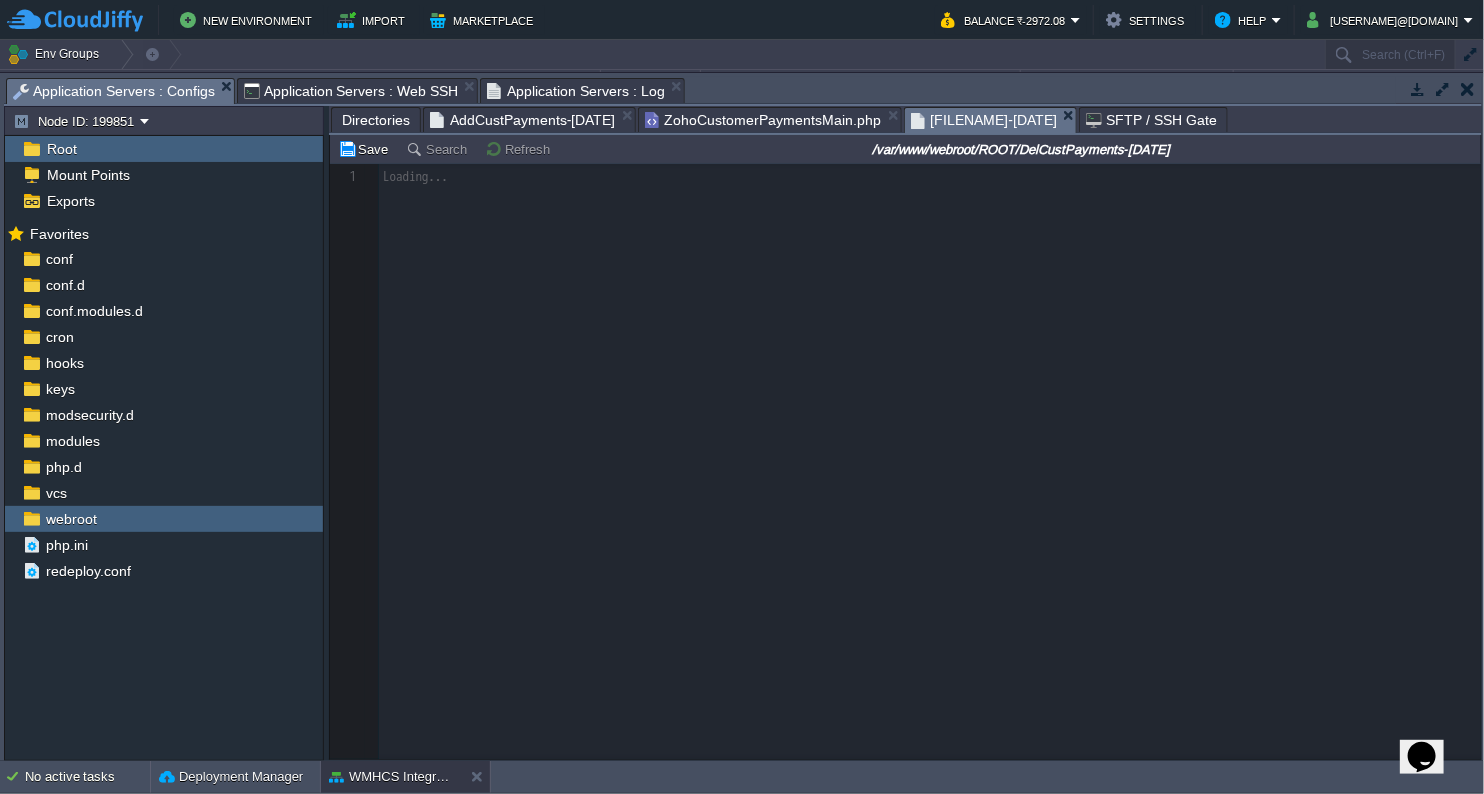 scroll, scrollTop: 6, scrollLeft: 0, axis: vertical 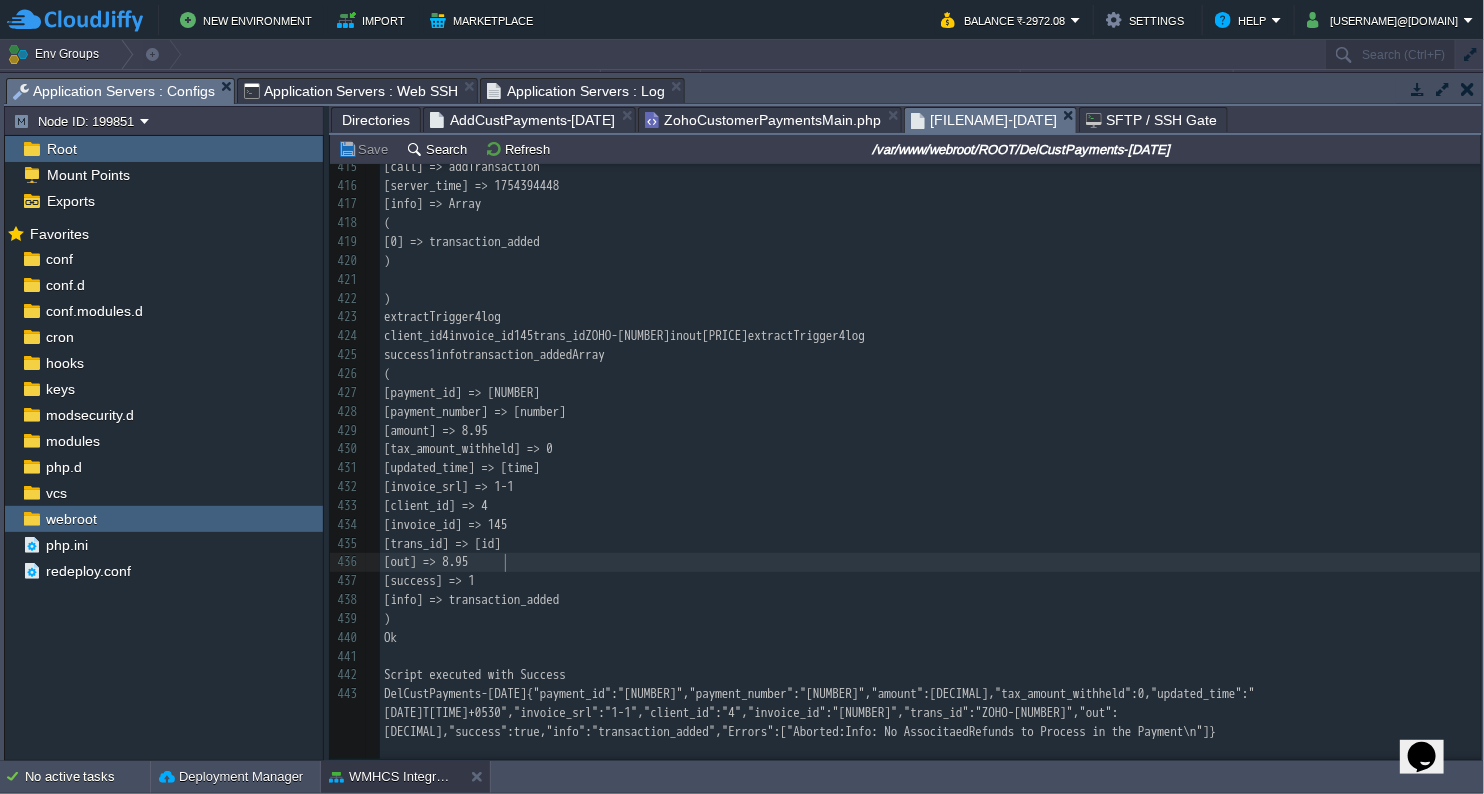 click on "[out] => 8.95" at bounding box center [930, 562] 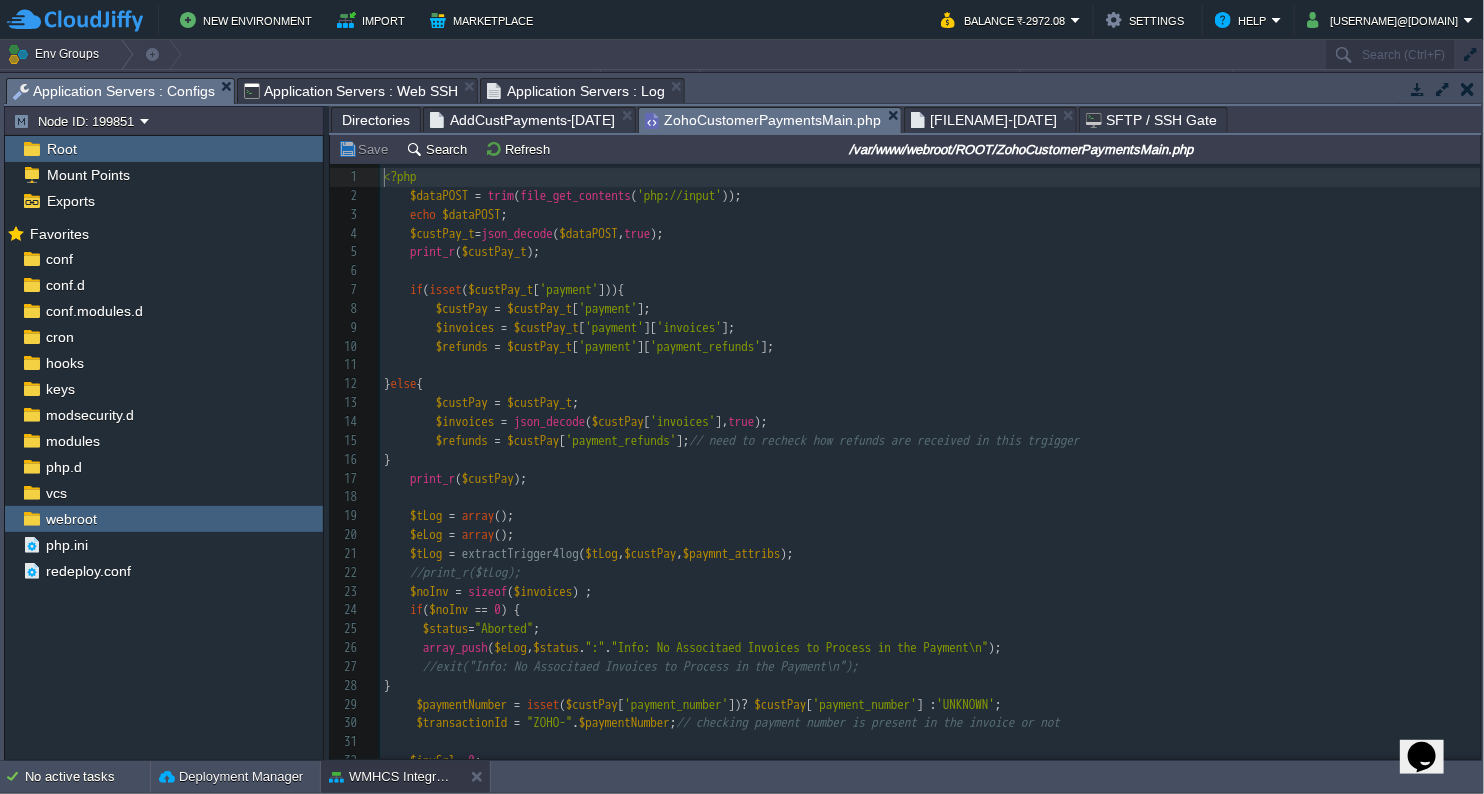 scroll, scrollTop: 6, scrollLeft: 0, axis: vertical 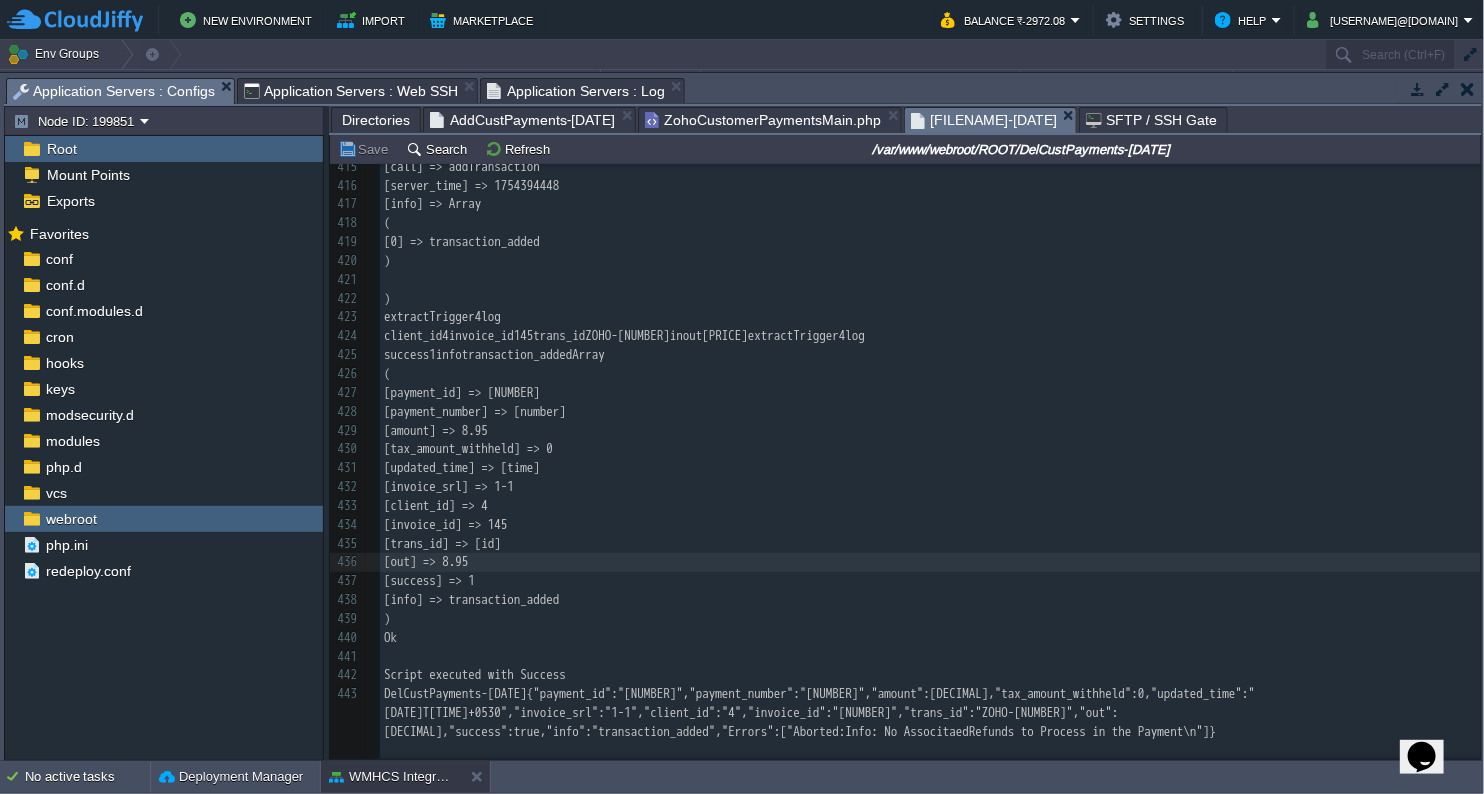 click on "[FILENAME]-[DATE]" at bounding box center [984, 120] 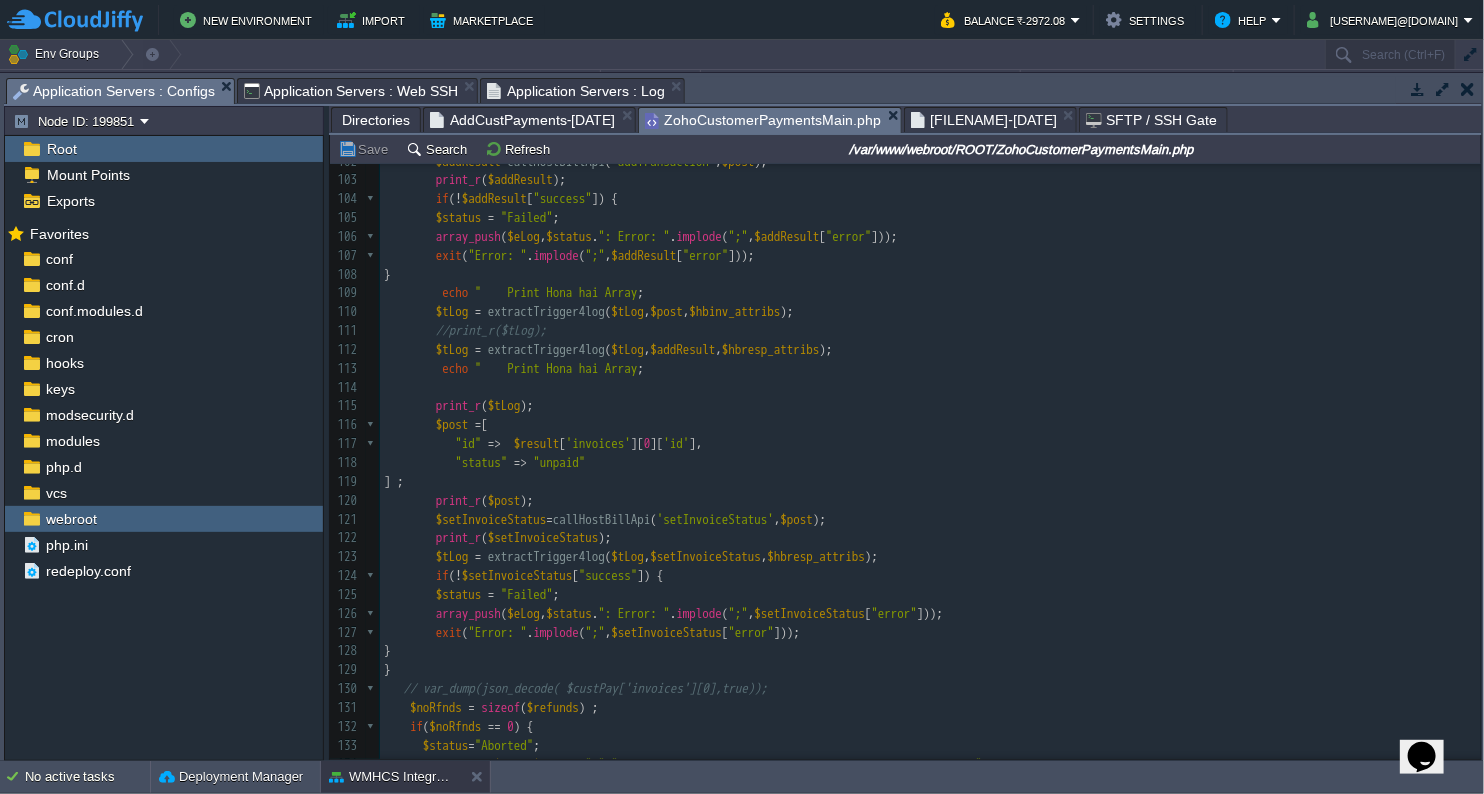 click on "ZohoCustomerPaymentsMain.php" at bounding box center (763, 120) 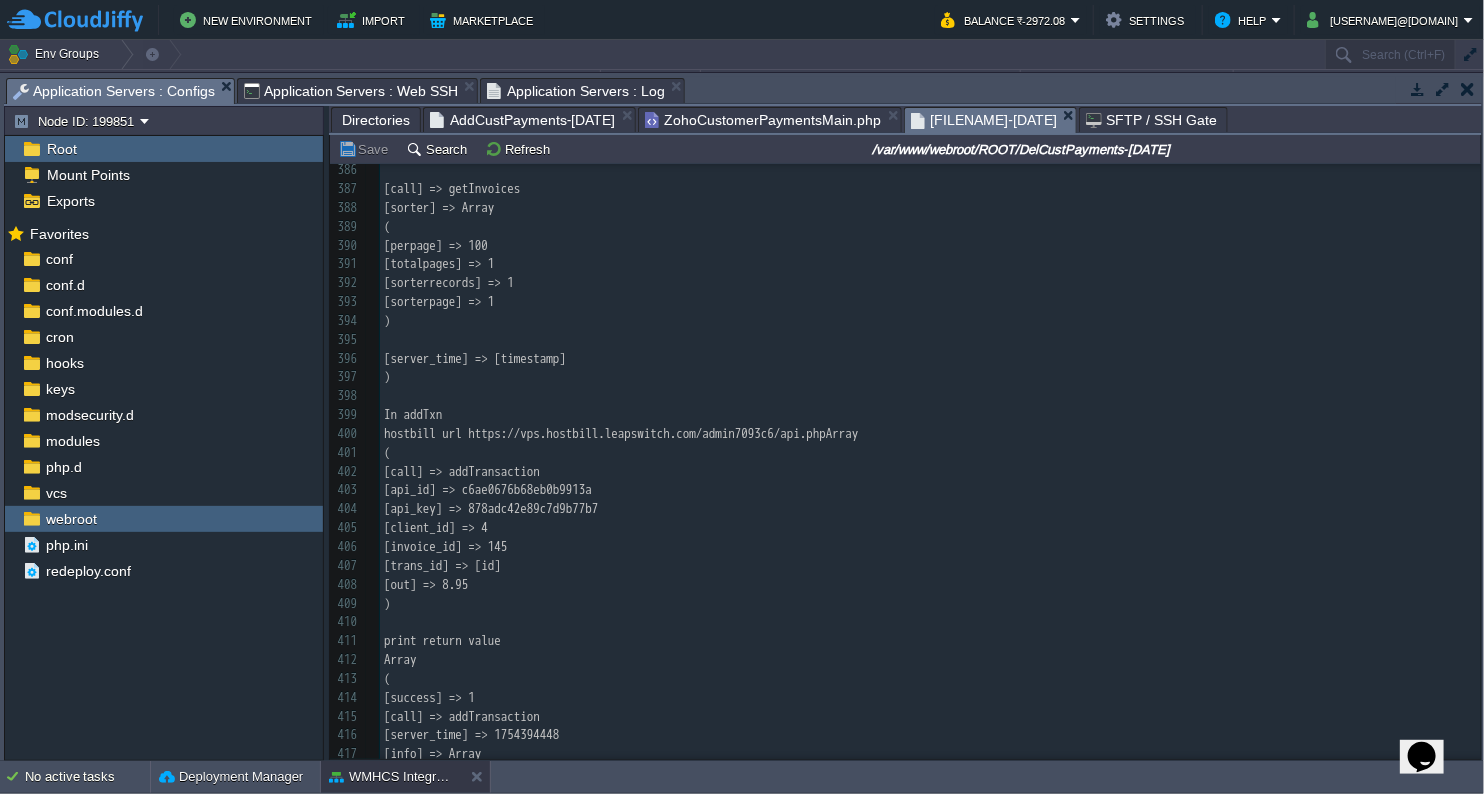 click on "[FILENAME]-[DATE]" at bounding box center [984, 120] 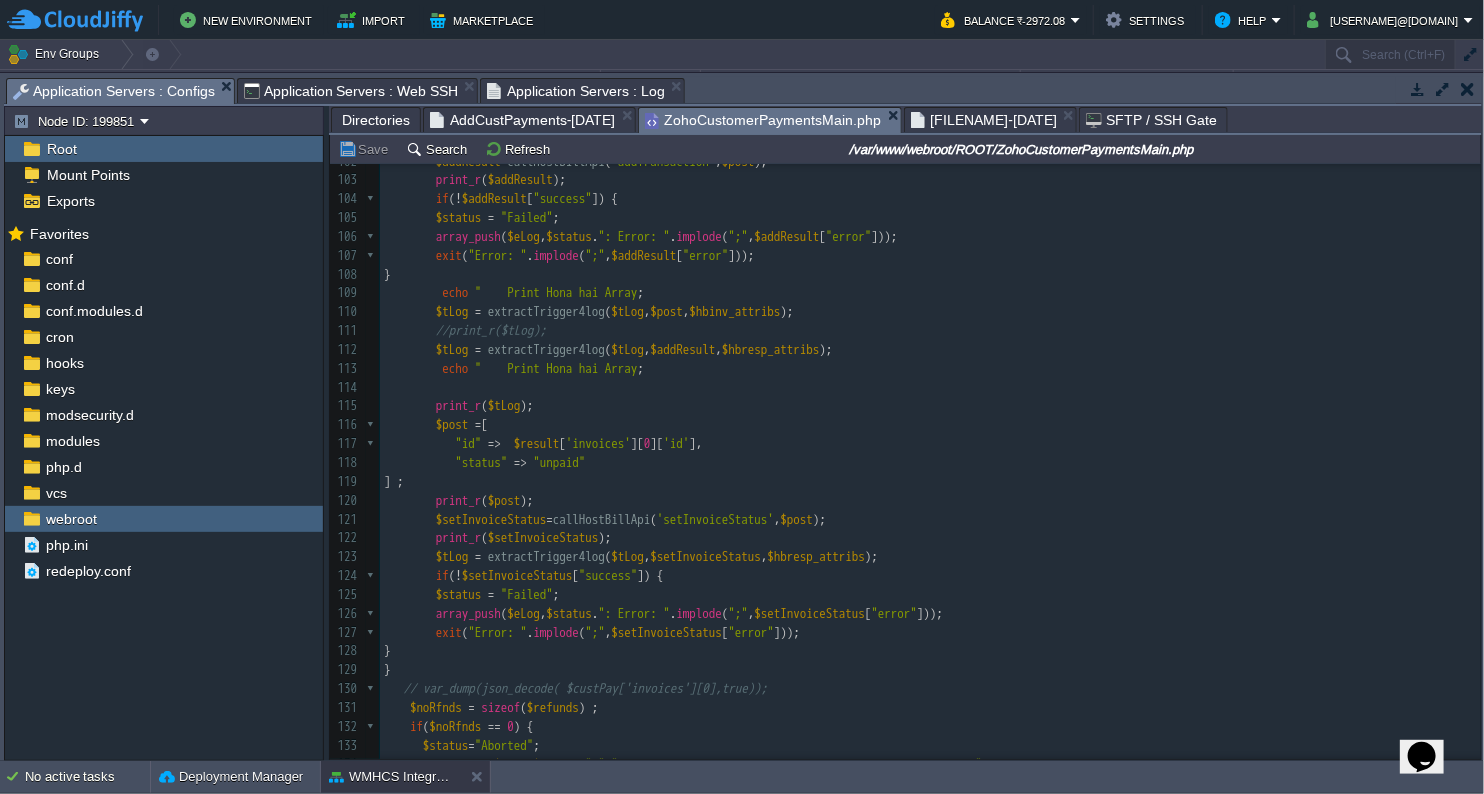 click on "ZohoCustomerPaymentsMain.php" at bounding box center (763, 120) 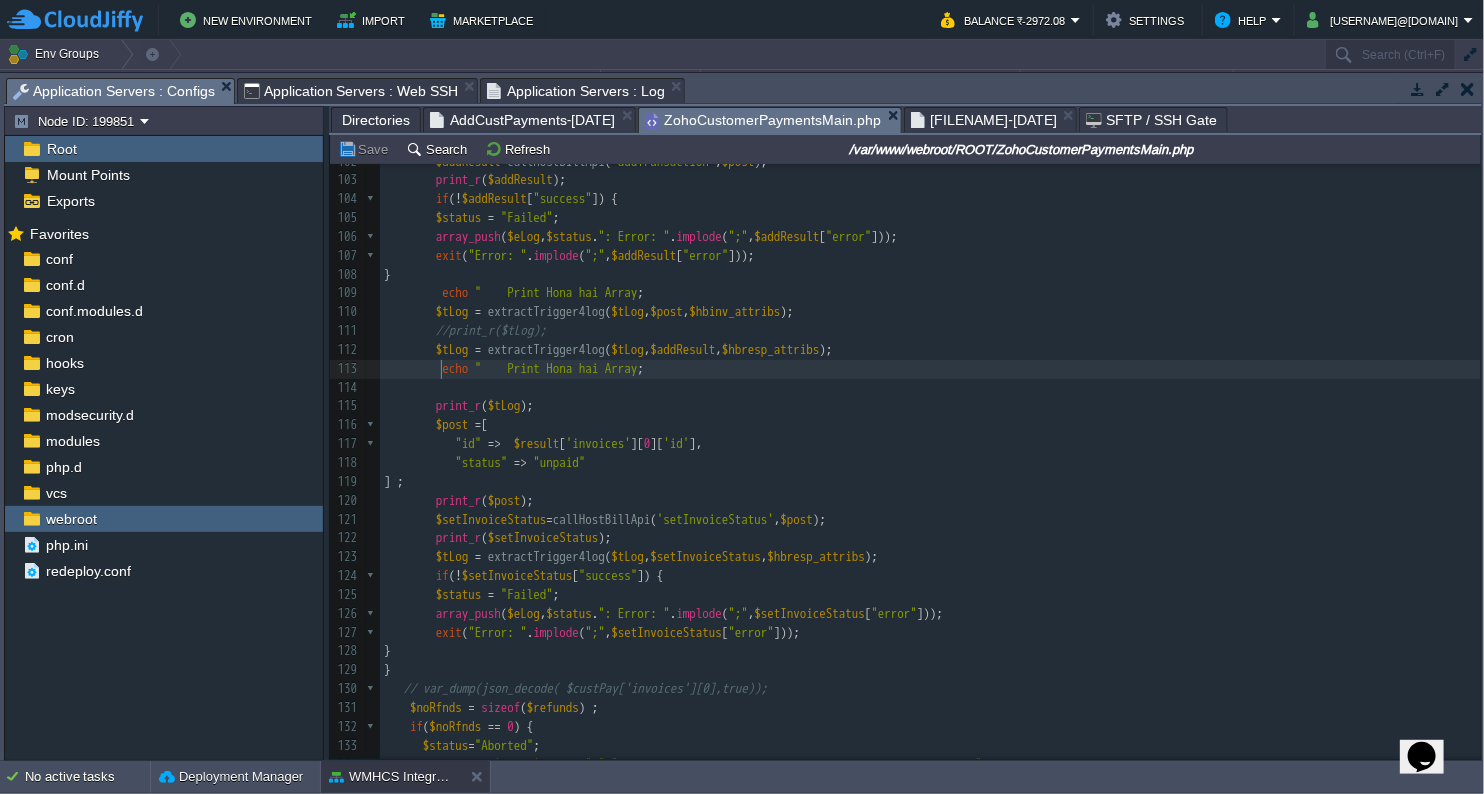 click on "if ( $in ){
$amnt   =   array ( 'in'   =>   $tds );
}  else  {
$amnt   =   array ( 'out'   =>   $tds );
}
$post   =   array_merge ( $post , $amnt );
$tLog   =   array_merge ( $tLog , $post );
$addResult = callHostBillApi ( 'addTransaction' , $post );
print_r ( $addResult );
if  ( ! $addResult [ "success" ]) {
$status   =   "Failed" ;
array_push ( $eLog ,  $status  .  ": Error: "  .  implode ( ";" , $addResult [ "error" ]));
exit ( "Error: "  .  implode ( ";" , $addResult [ "error" ]));
}
echo   "      Print Hona hai " ;
$tLog   =   ( $tLog , ," at bounding box center [930, 435] 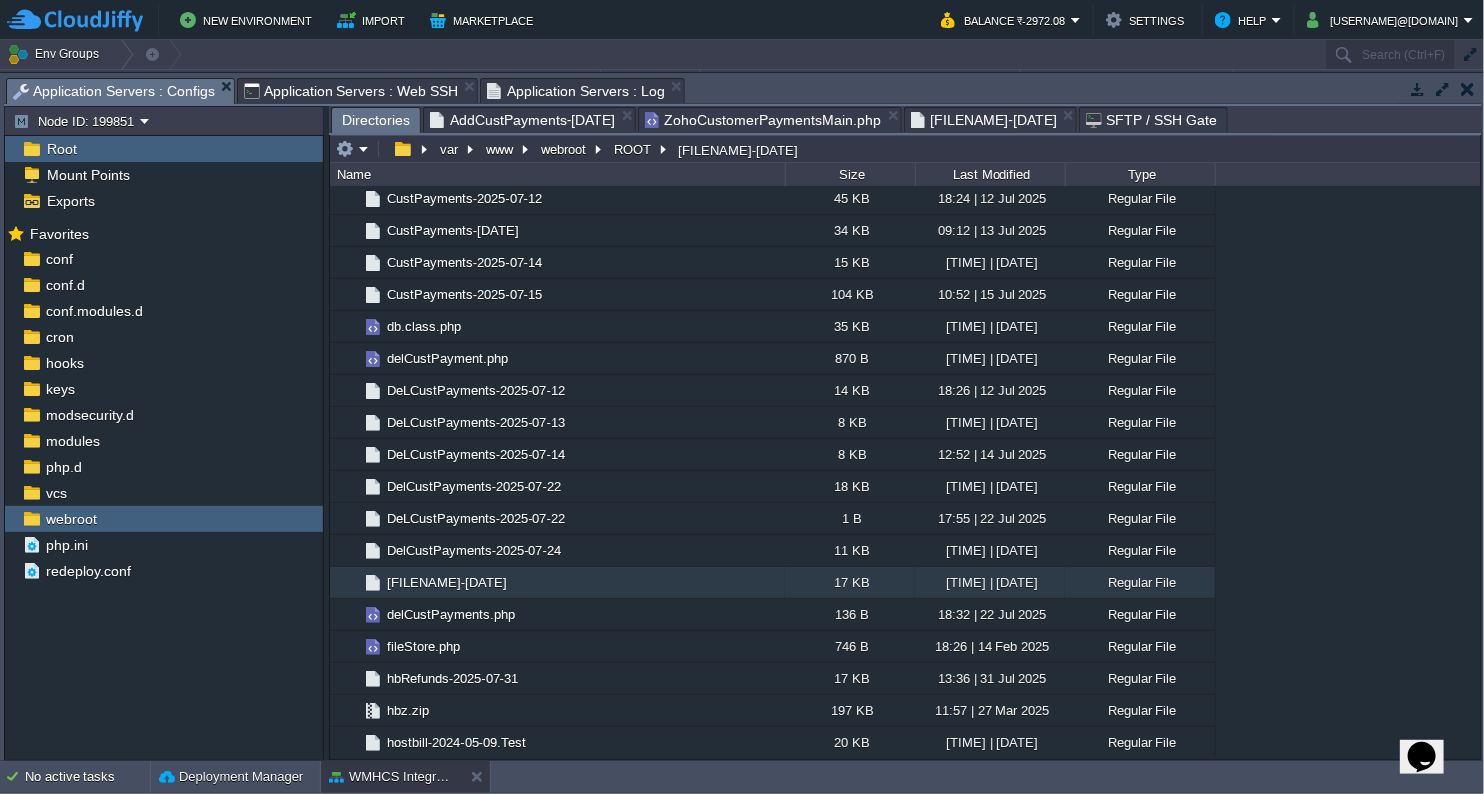 click on "Directories" at bounding box center (376, 120) 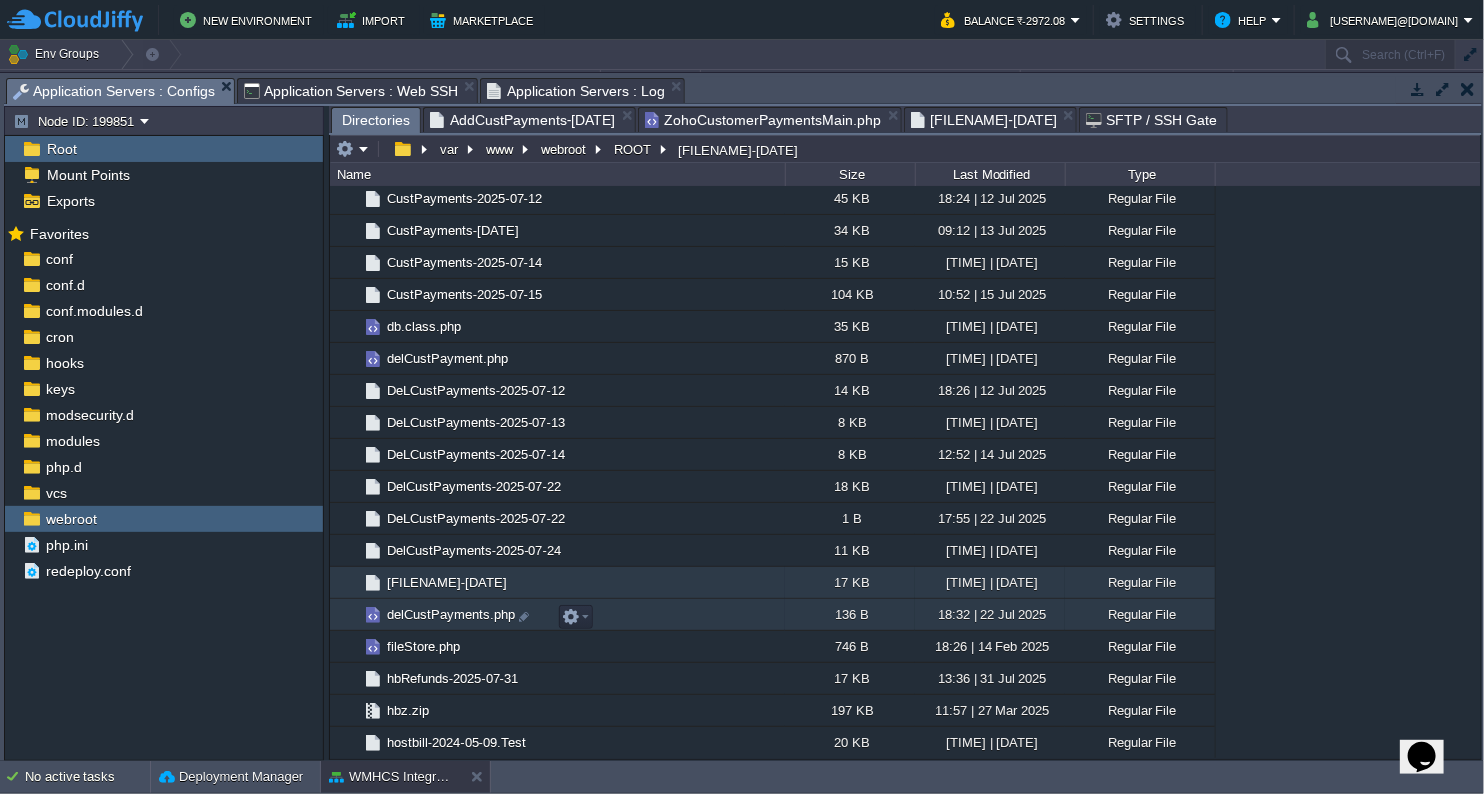 click on "delCustPayments.php" at bounding box center [451, 614] 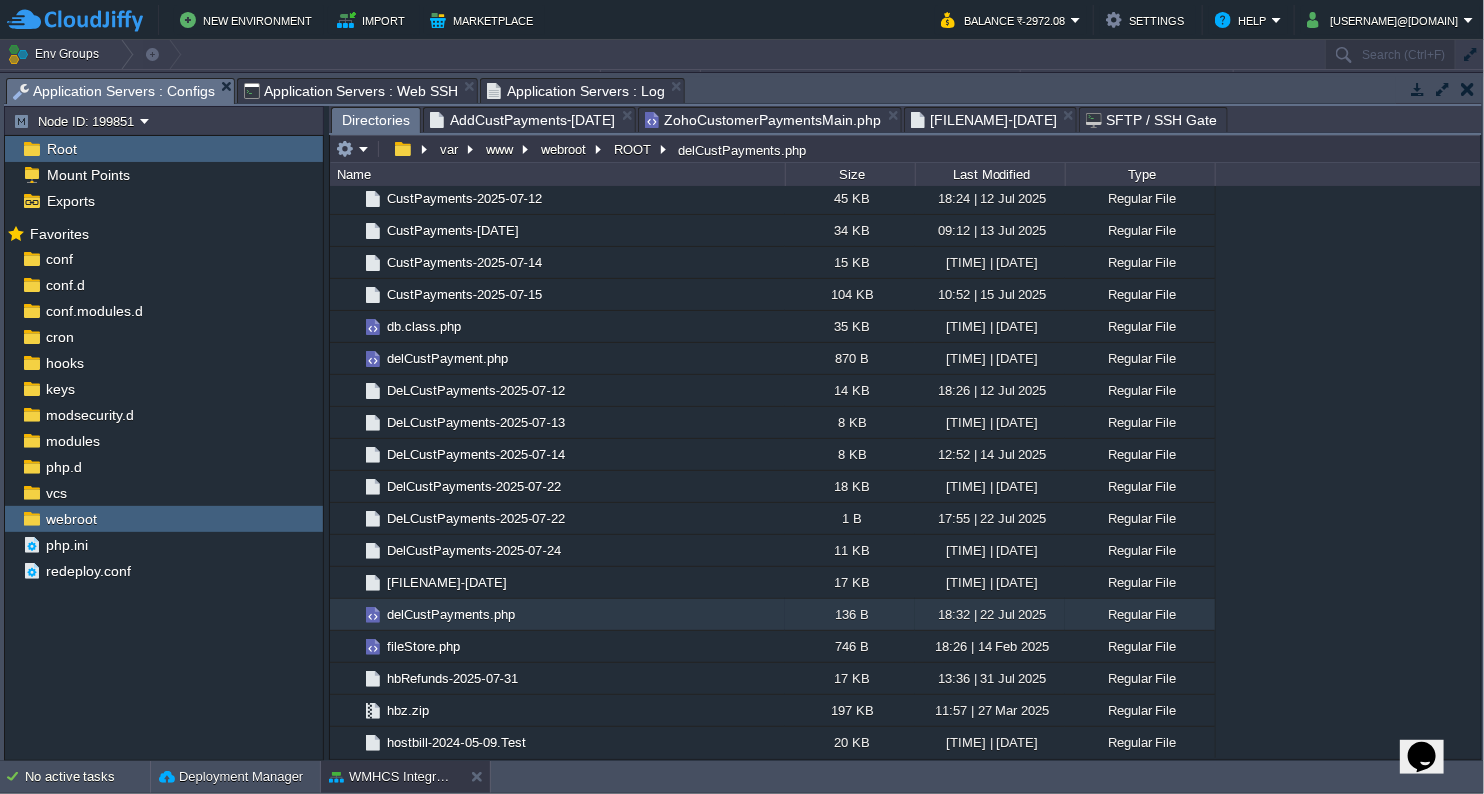 click on "ZohoCustomerPaymentsMain.php" at bounding box center (763, 120) 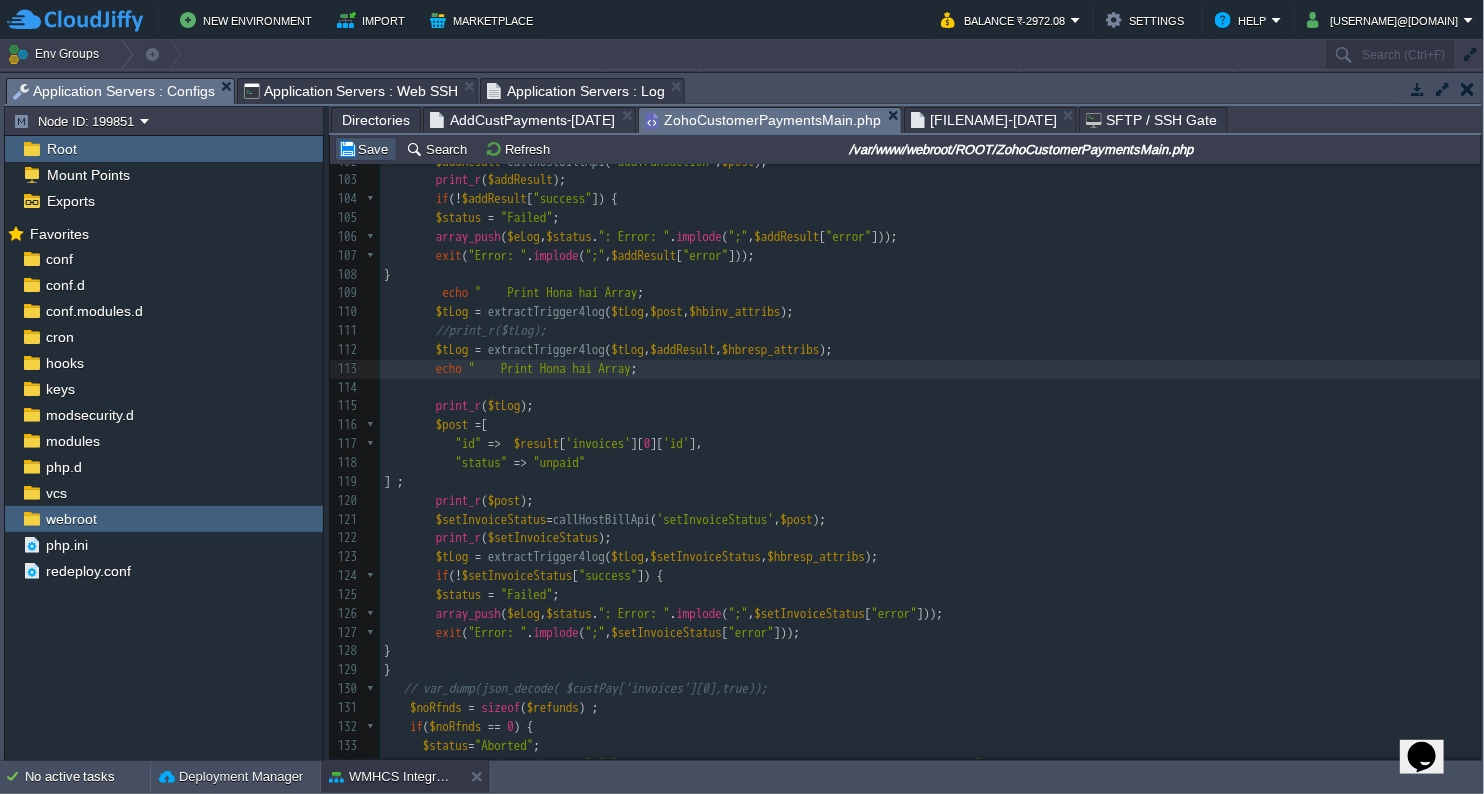 click on "Save" at bounding box center [366, 149] 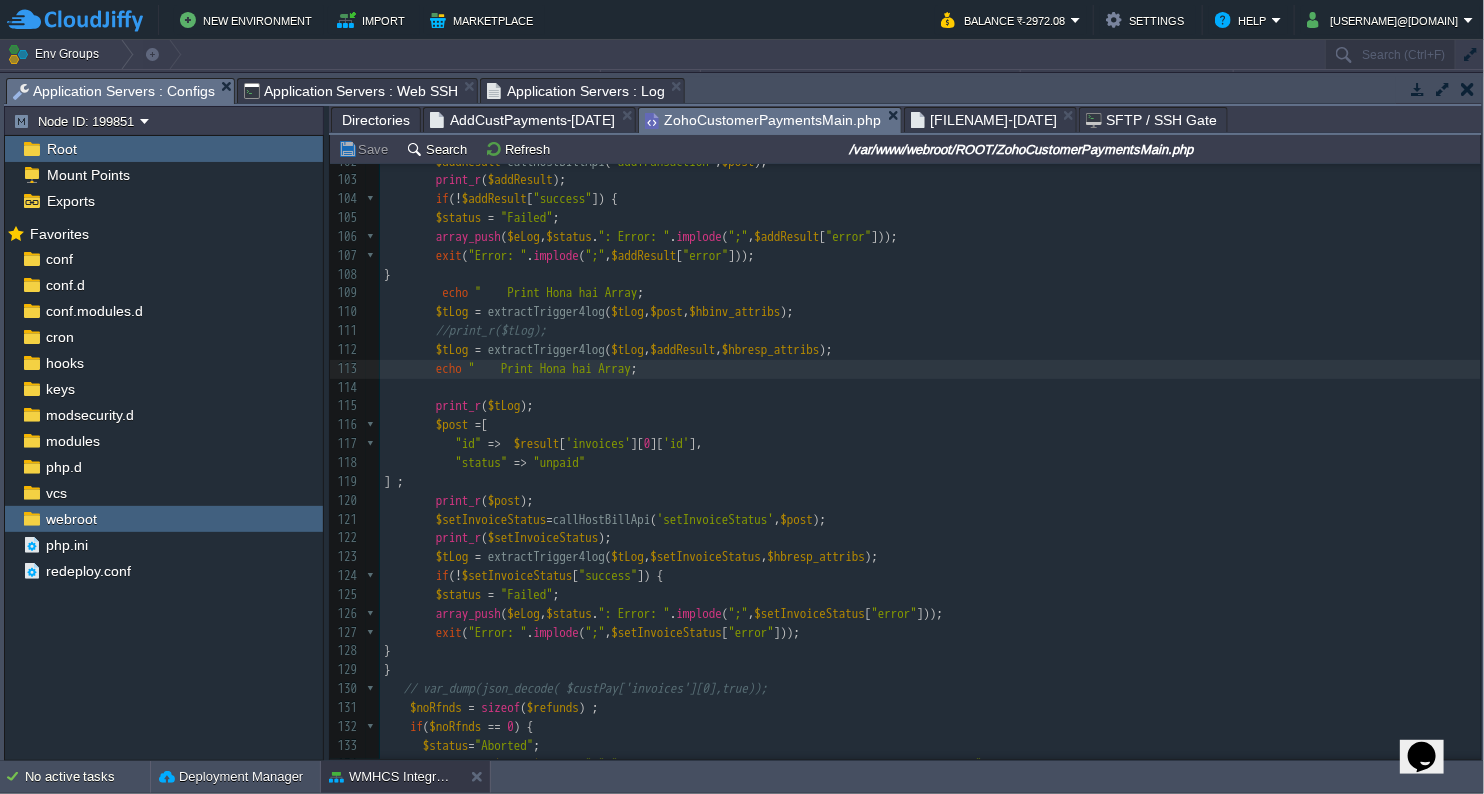 scroll, scrollTop: 1808, scrollLeft: 0, axis: vertical 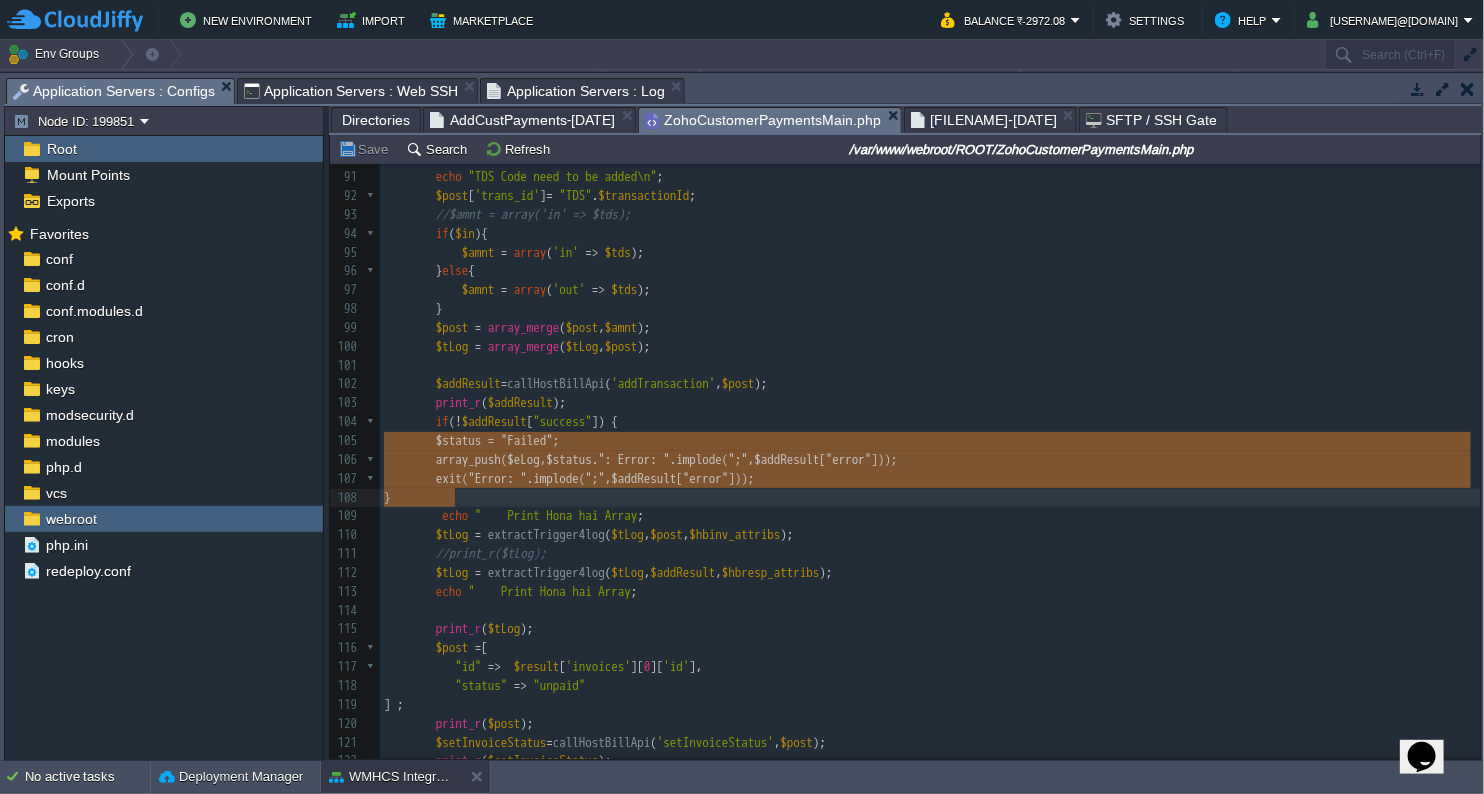 drag, startPoint x: 383, startPoint y: 433, endPoint x: 896, endPoint y: 495, distance: 516.73303 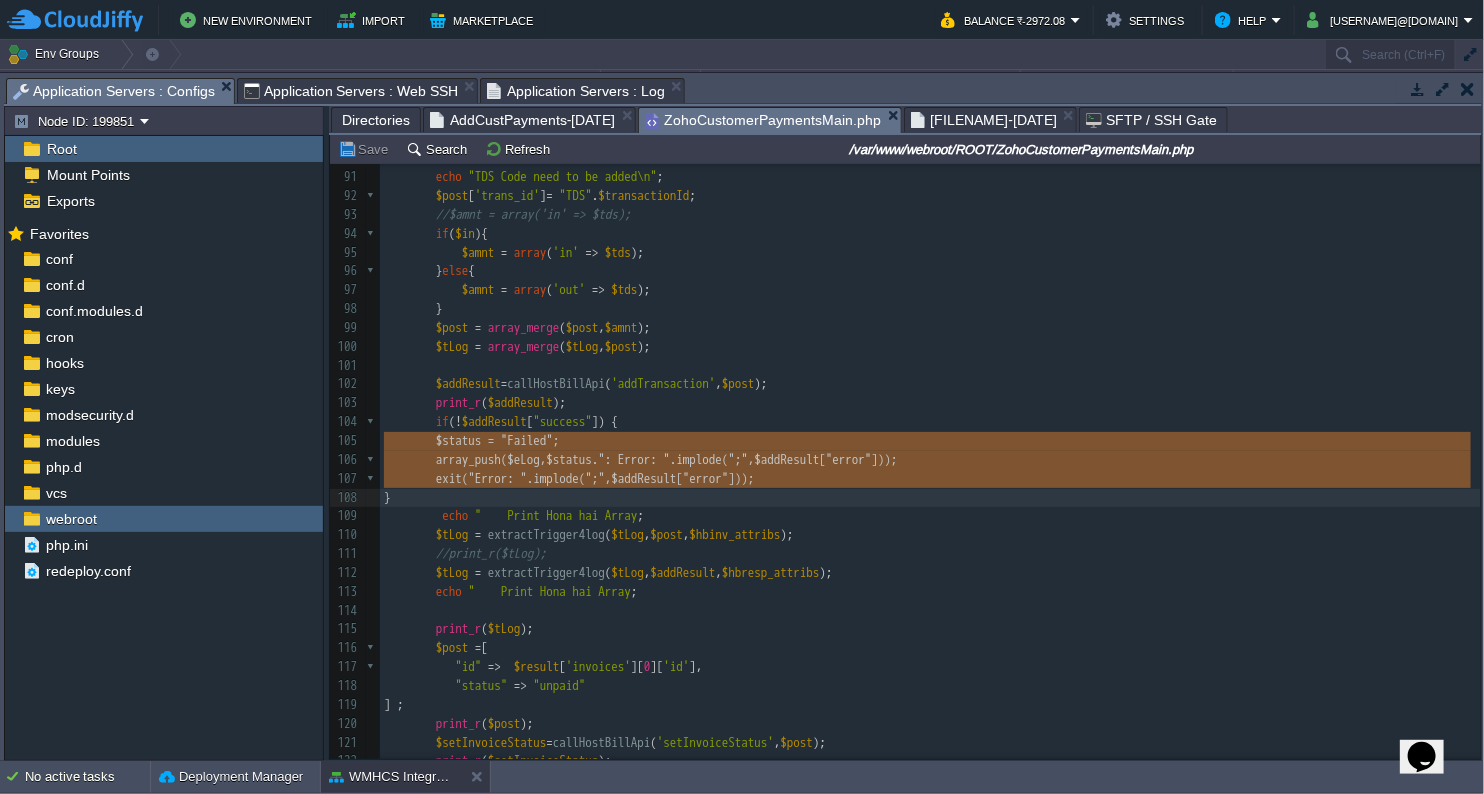 type on "$status = "Failed";
array_push($eLog, $status . ": Error: " . implode(";",$addResult["error"]));
exit("Error: " . implode(";",$addResult["error"]));" 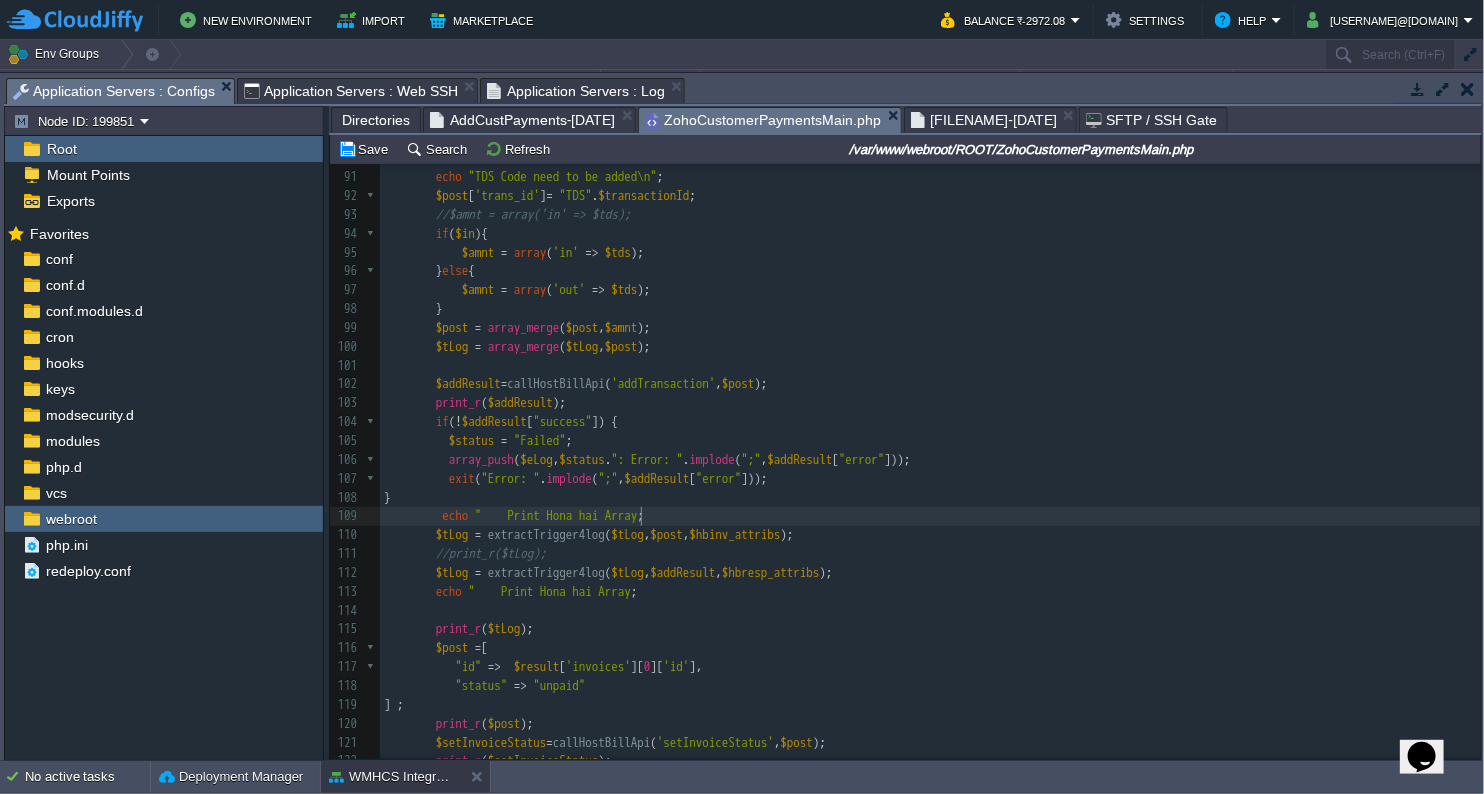 click on "$tLog   =   extractTrigger4log ( $tLog , $post , $hbinv_attribs );" at bounding box center [930, 535] 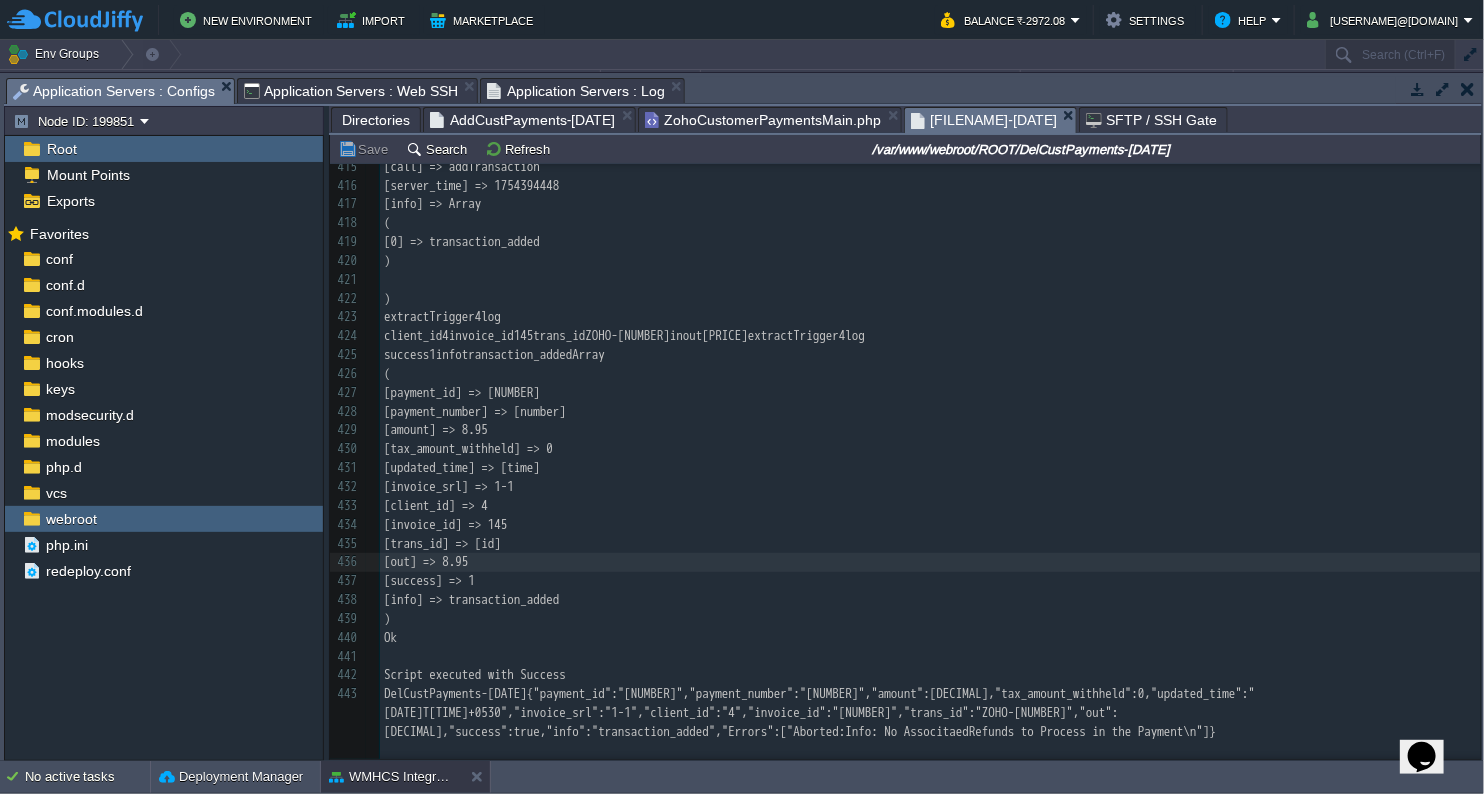 click on "[FILENAME]-[DATE]" at bounding box center (984, 120) 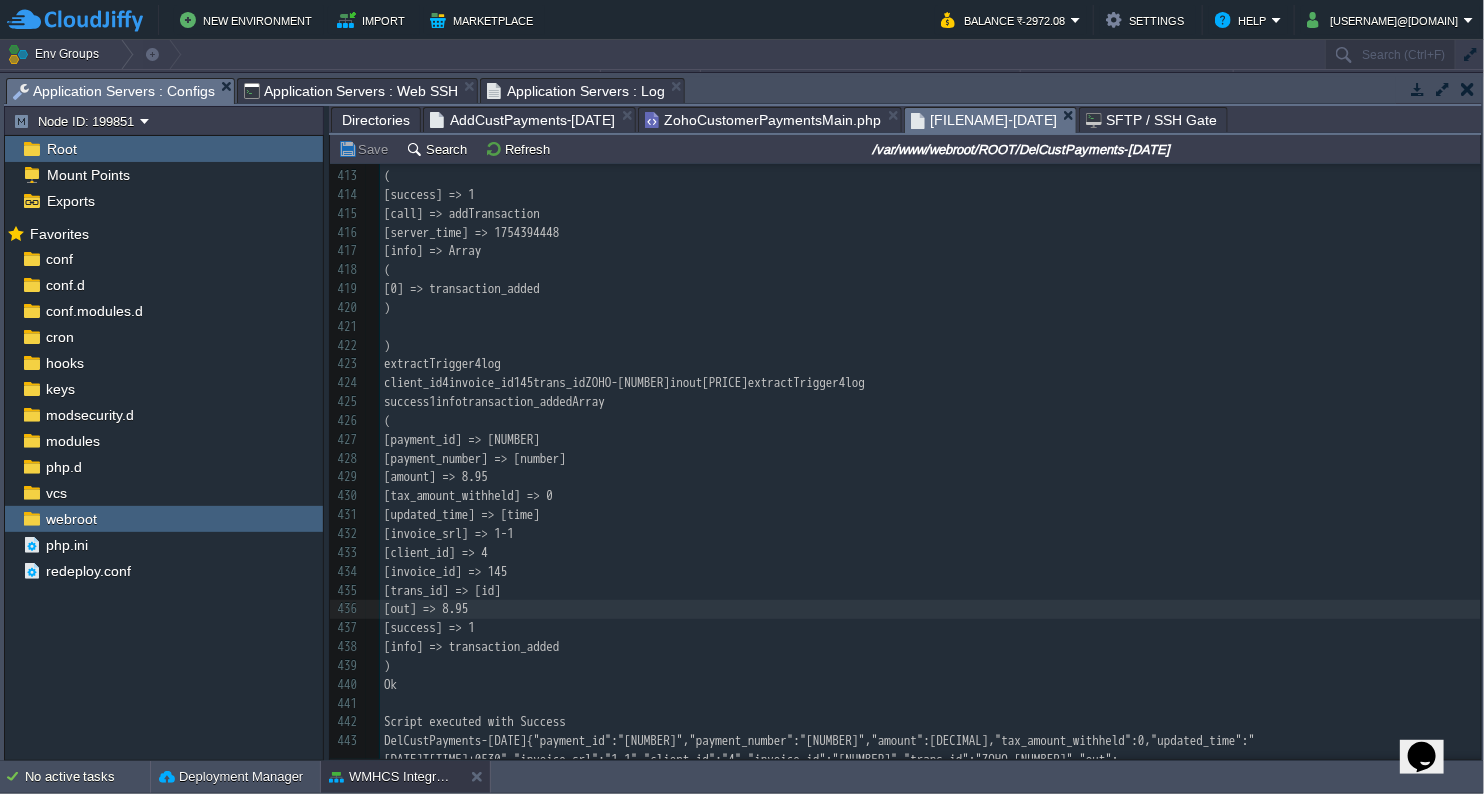 scroll, scrollTop: 8129, scrollLeft: 0, axis: vertical 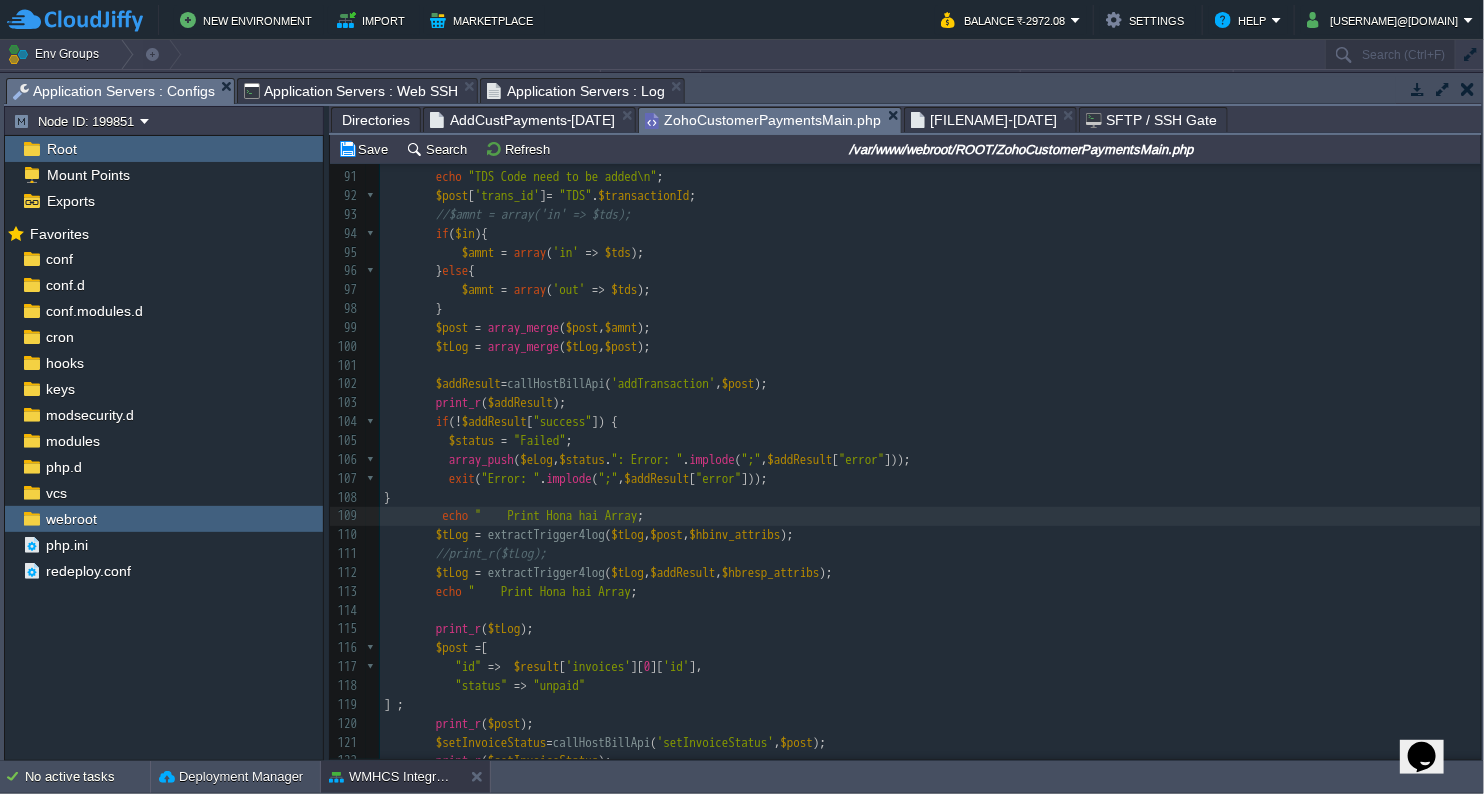 click on "ZohoCustomerPaymentsMain.php" at bounding box center [763, 120] 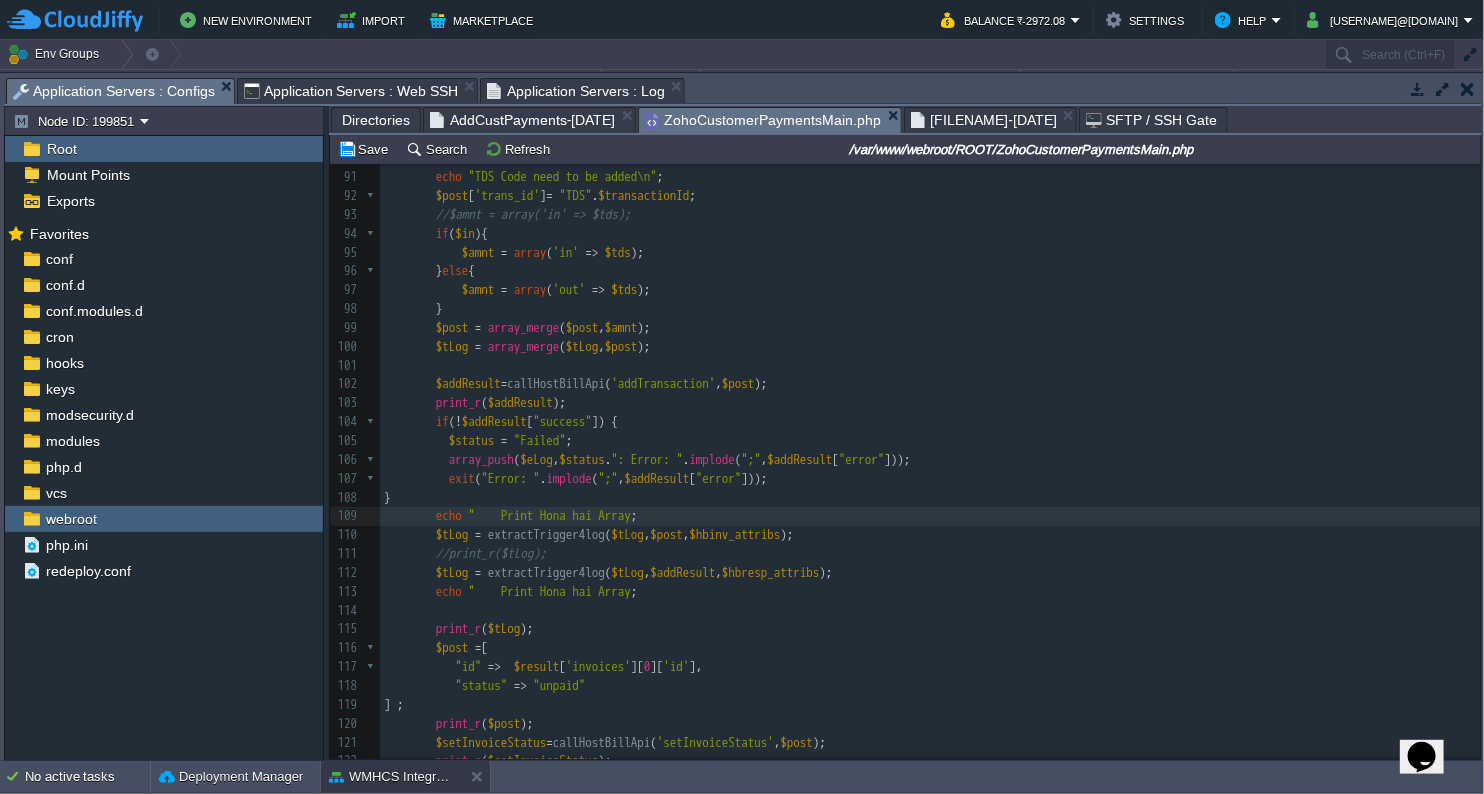 scroll, scrollTop: 1594, scrollLeft: 0, axis: vertical 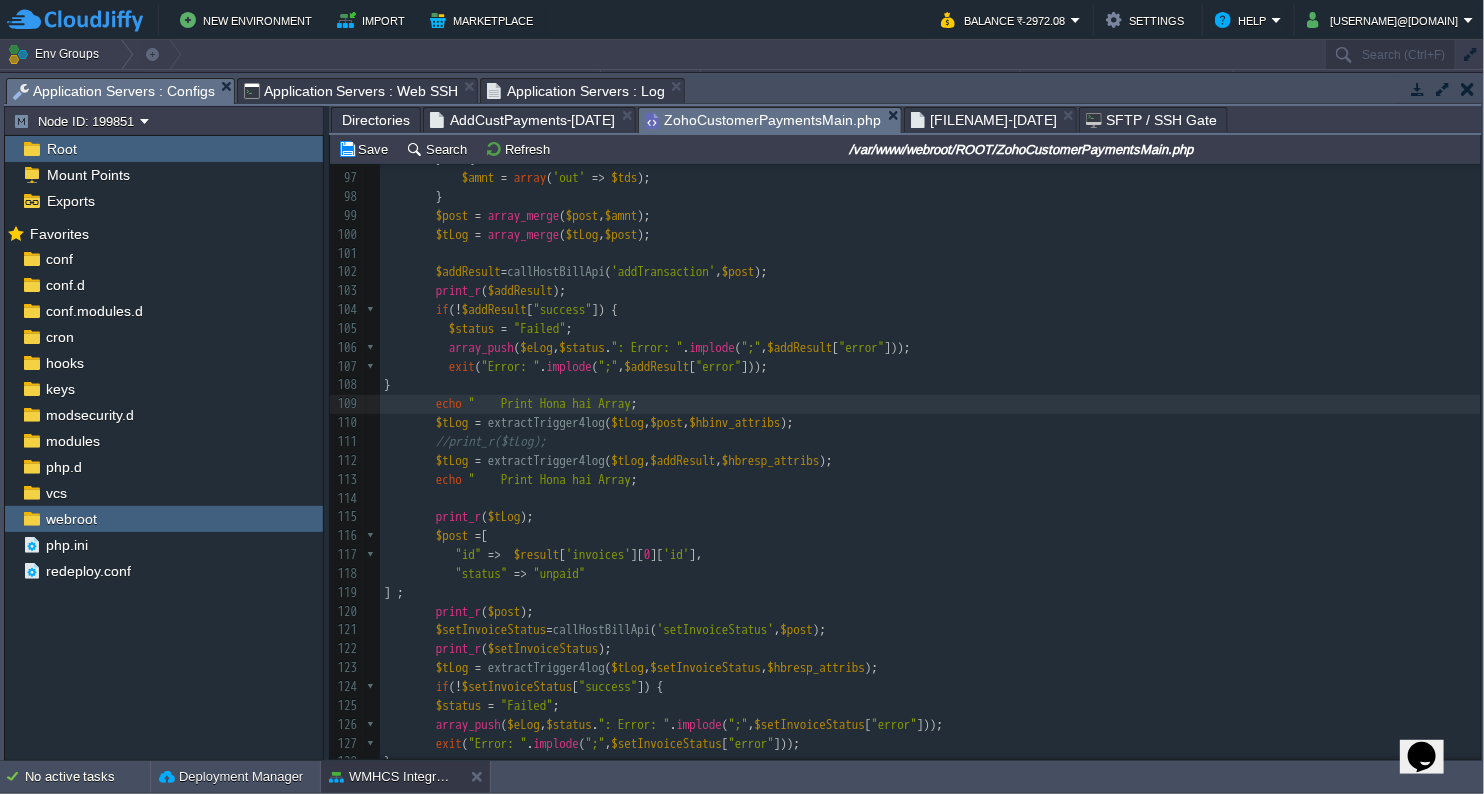 click on "echo   "      Print Hona hai " ;" at bounding box center [930, 404] 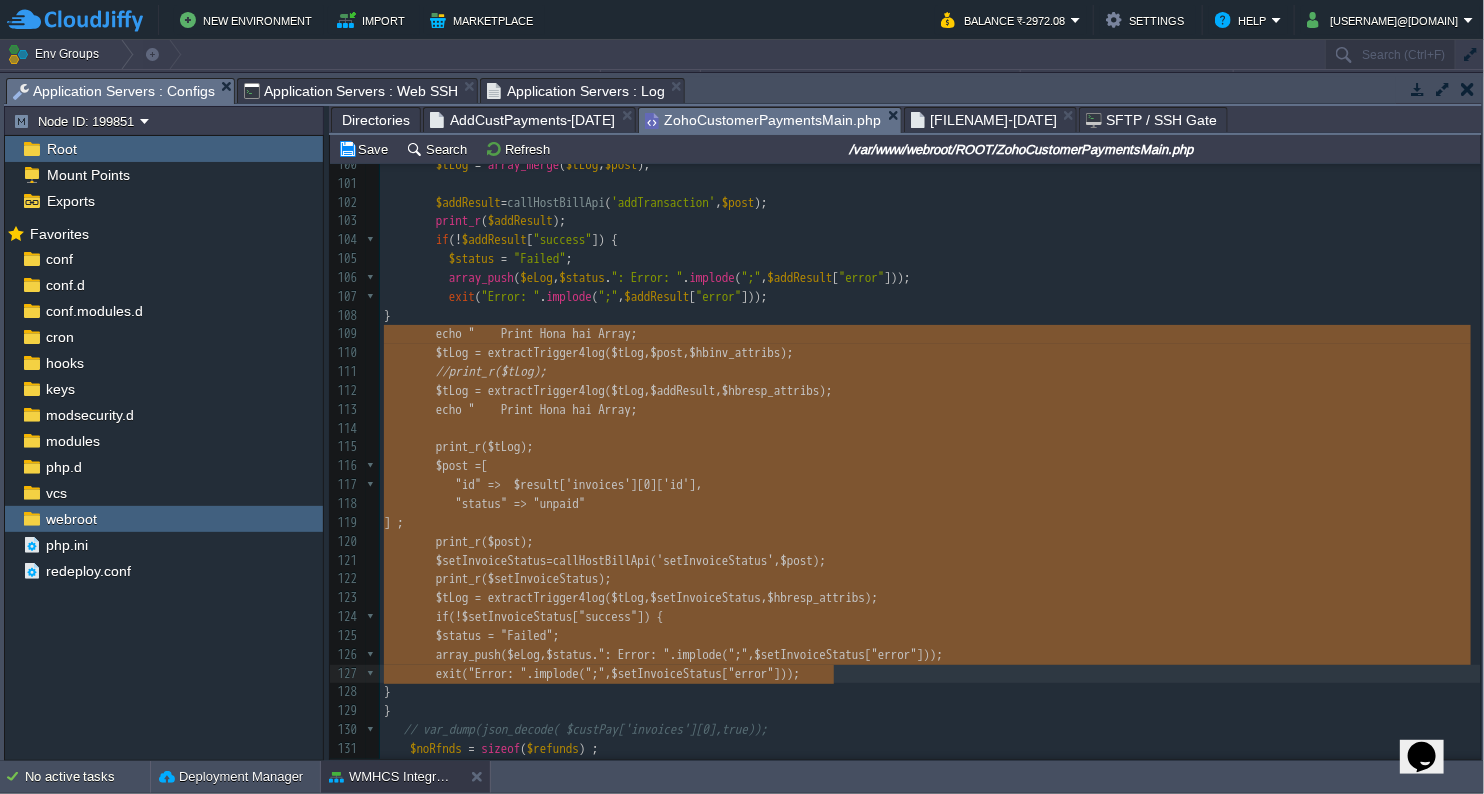 type on "$post = [
"id" =>  $result['invoices'][0]['id'],
"status" => "unpaid"
] ;
print_r($post);
$setInvoiceStatus=callHostBillApi('setInvoiceStatus',$post);
print_r($setInvoiceStatus);
$tLog = extractTrigger4log($tLog,$setInvoiceStatus,$hbresp_attribs);
if (!$setInvoiceStatus["success"]) {
$status = "Failed";
array_push($eLog, $status . ": Error: " . implode(";",$setInvoiceStatus["error"]));
exit("Error: " . implode(";",$setInvoiceStatus["error"]));" 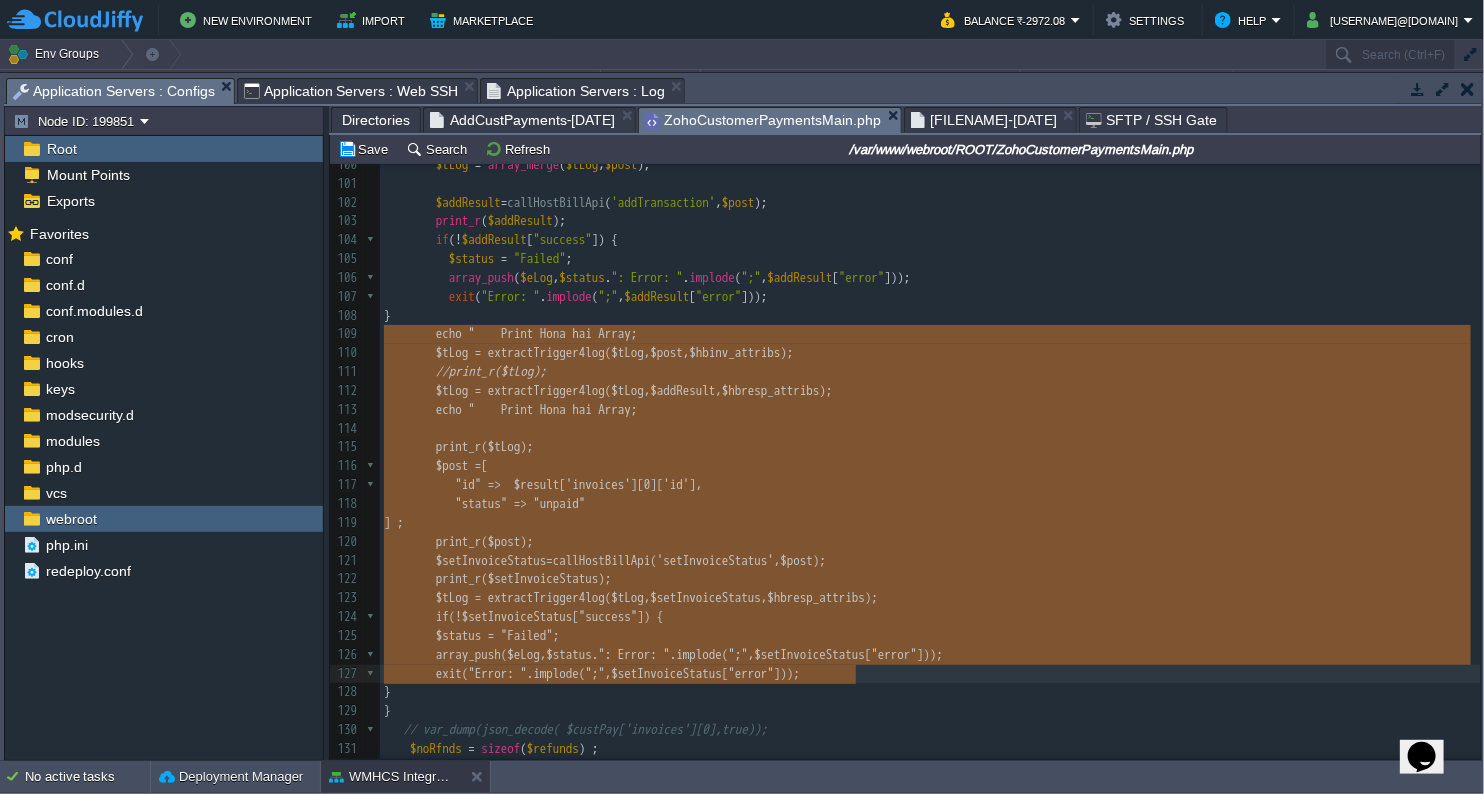drag, startPoint x: 380, startPoint y: 409, endPoint x: 888, endPoint y: 677, distance: 574.35876 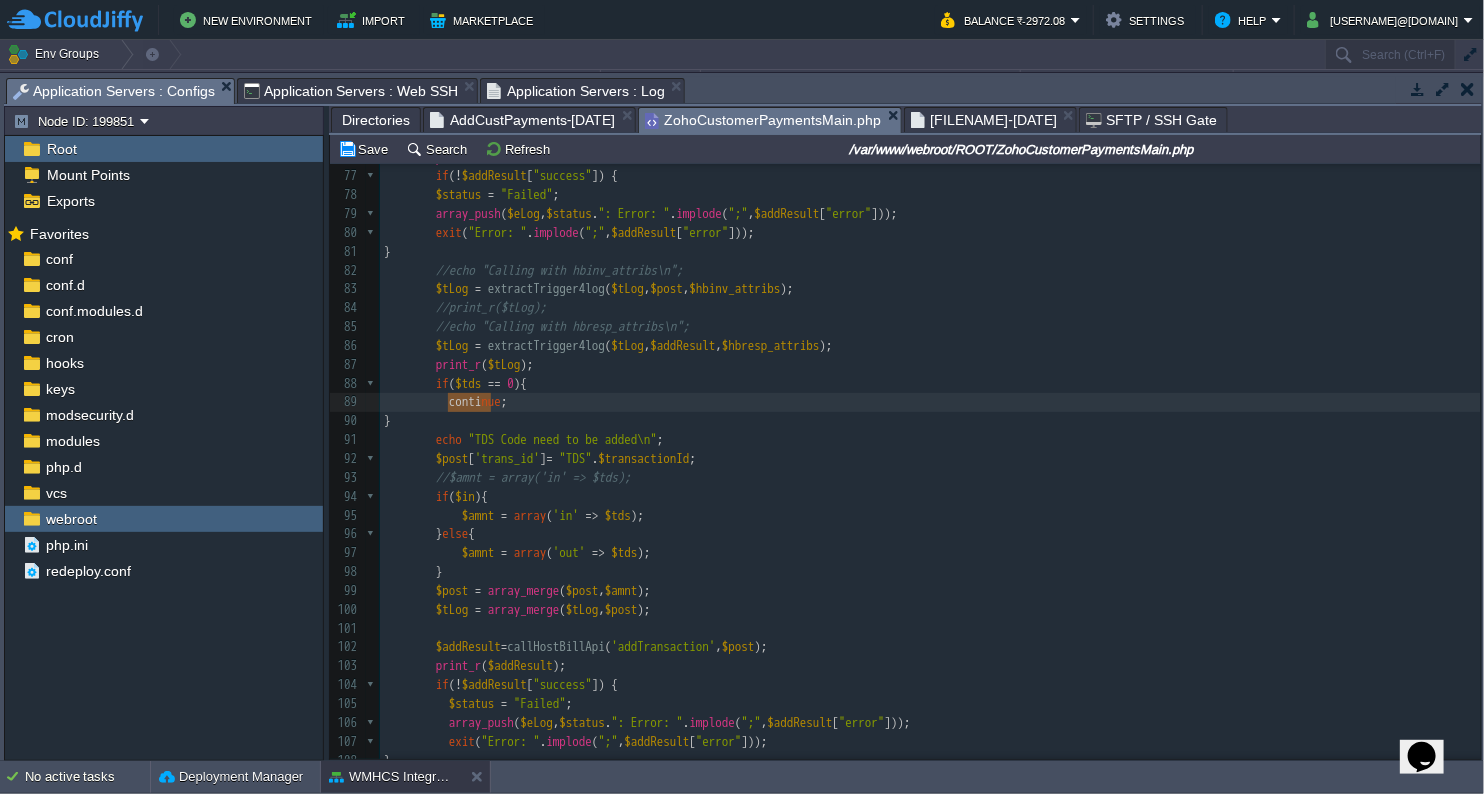 type on "continue;" 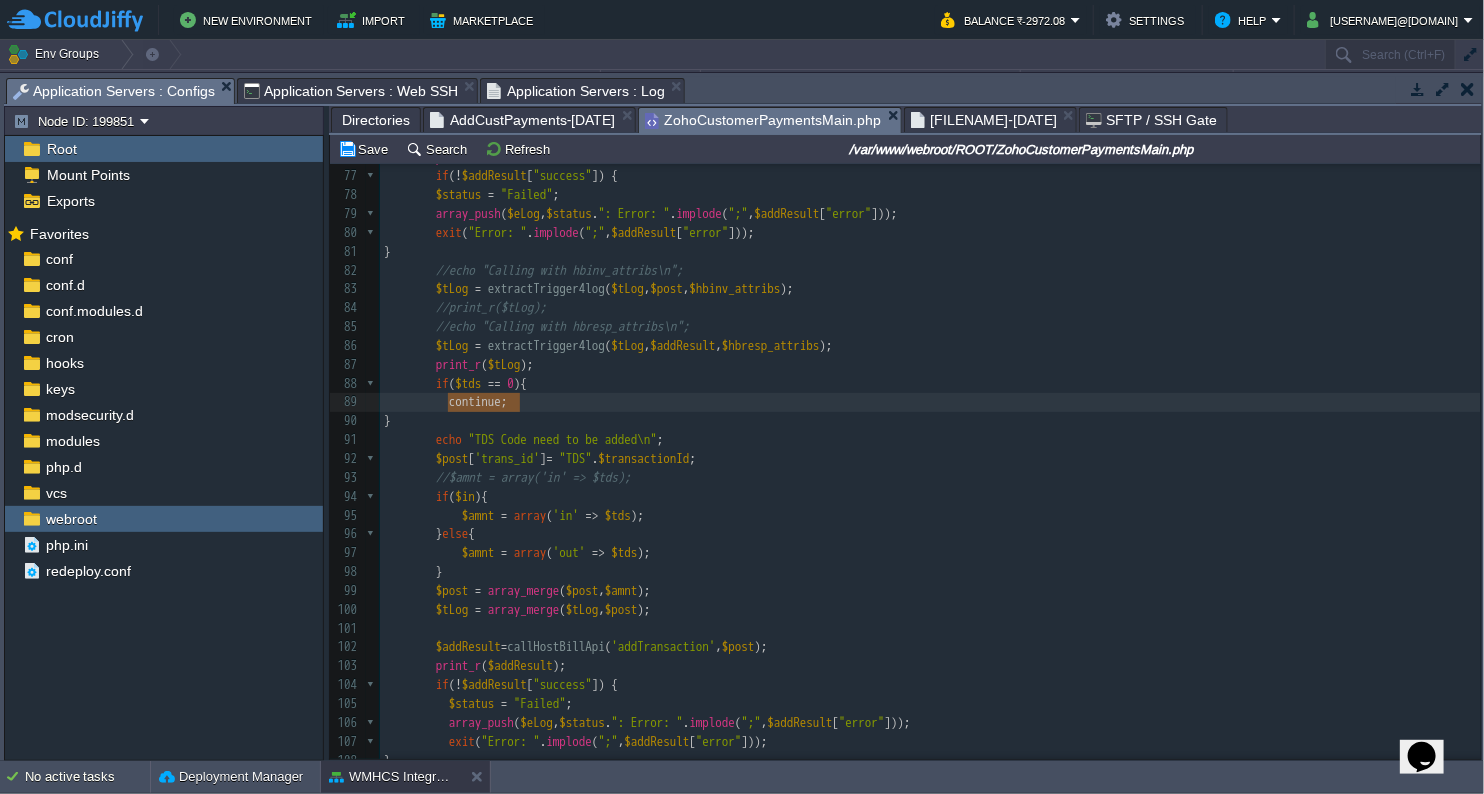 drag, startPoint x: 449, startPoint y: 406, endPoint x: 551, endPoint y: 408, distance: 102.01961 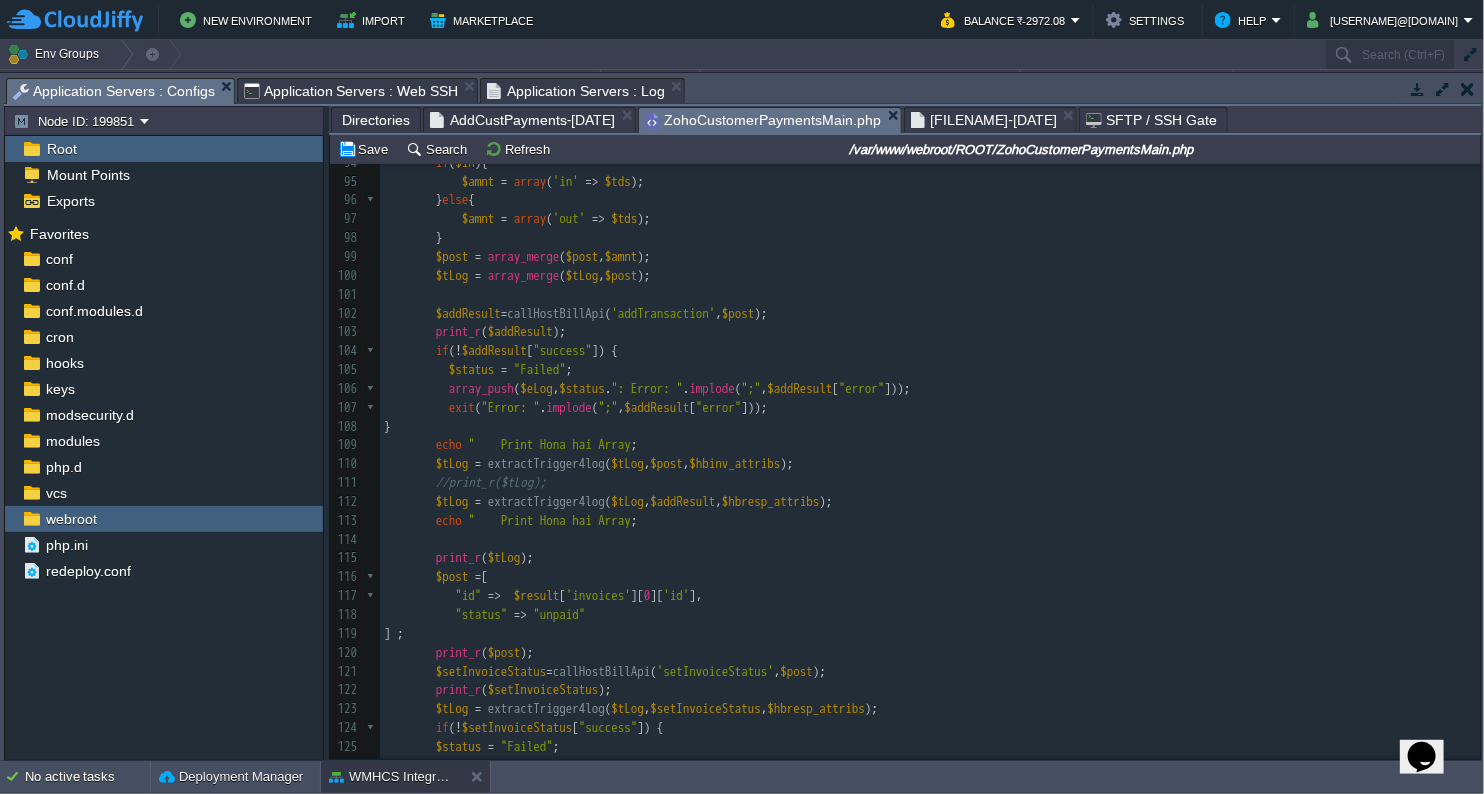 click on "$tLog   =   extractTrigger4log ( $tLog , $addResult , $hbresp_attribs );" at bounding box center (930, 502) 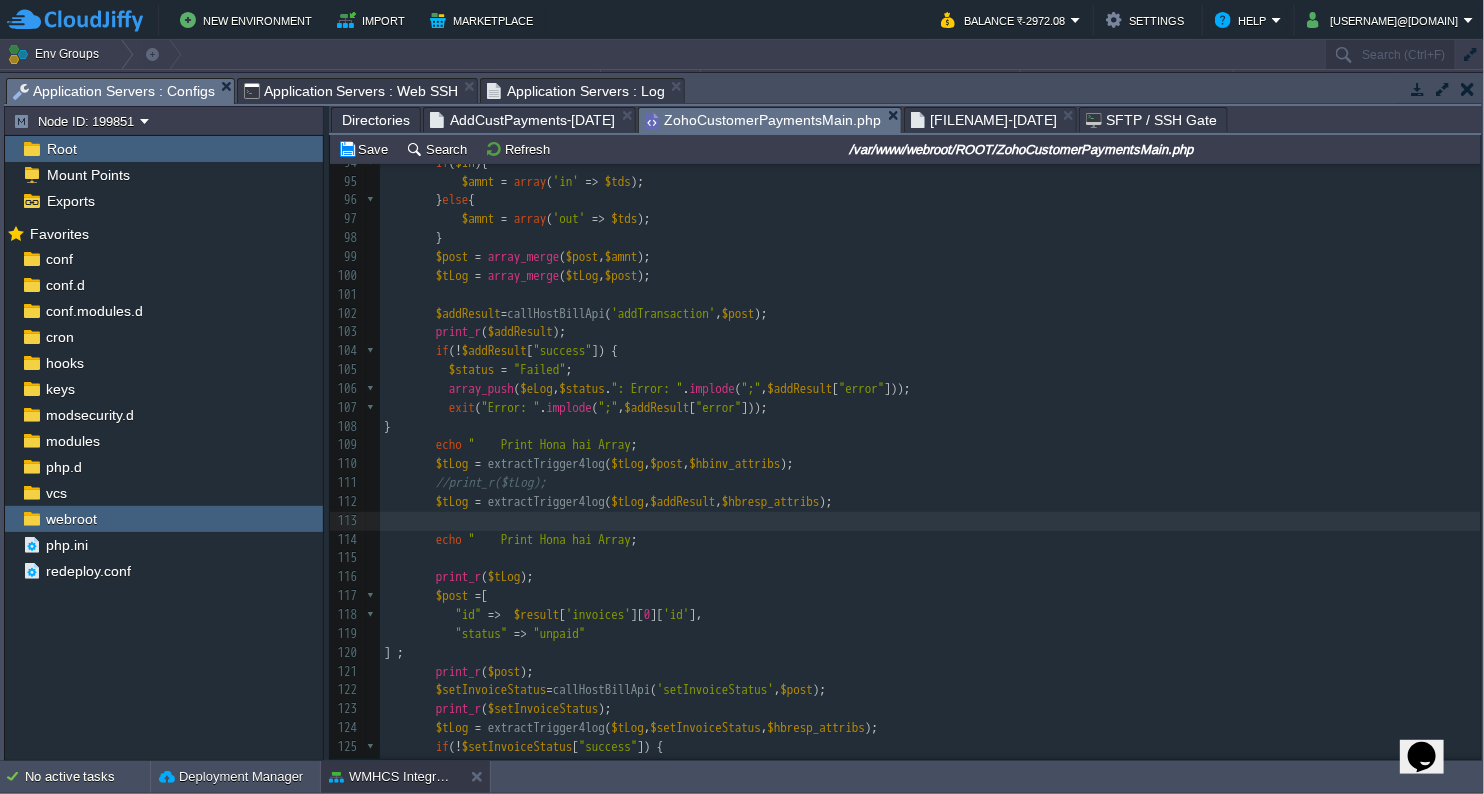 type on "}" 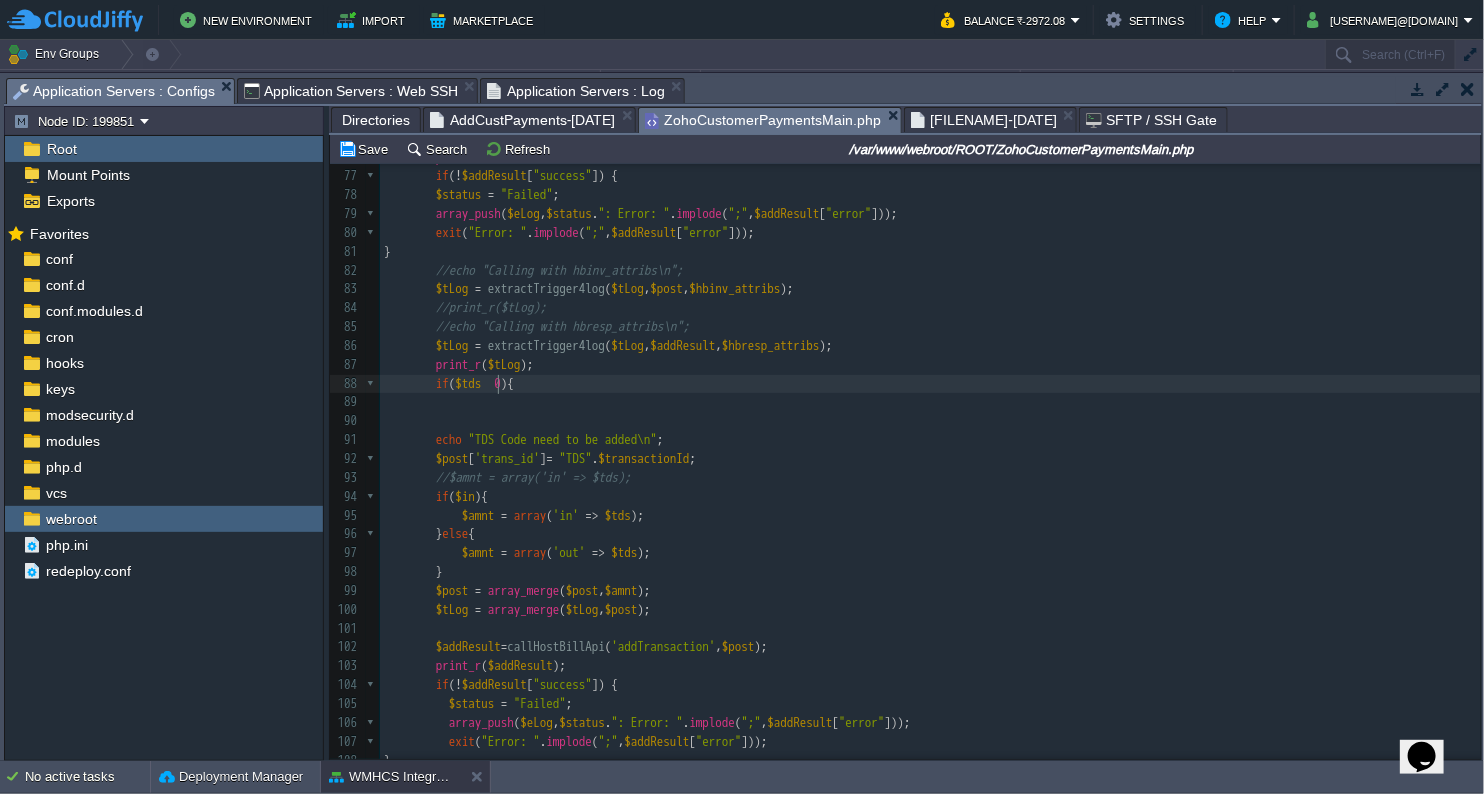 type on ">" 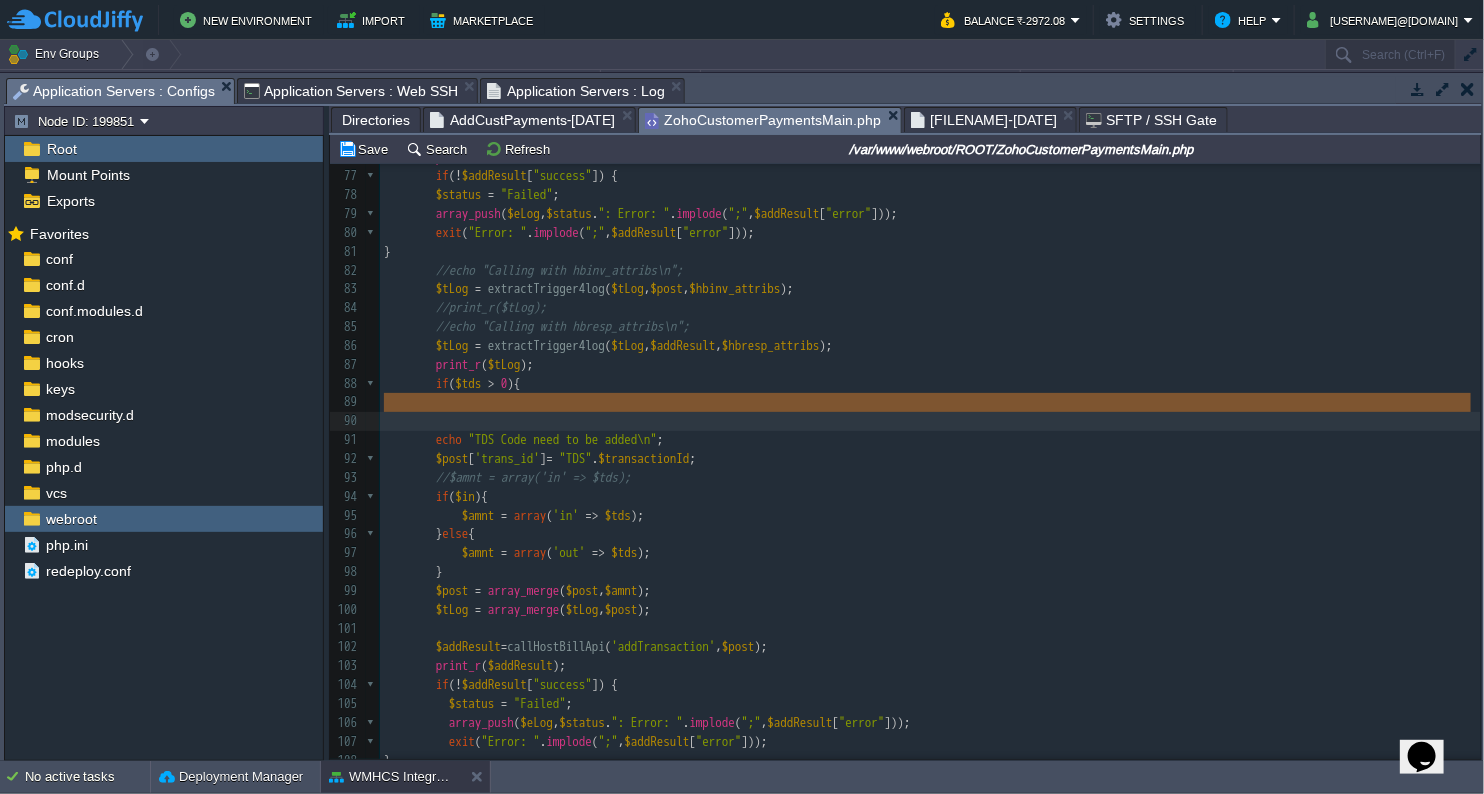 drag, startPoint x: 385, startPoint y: 406, endPoint x: 376, endPoint y: 420, distance: 16.643316 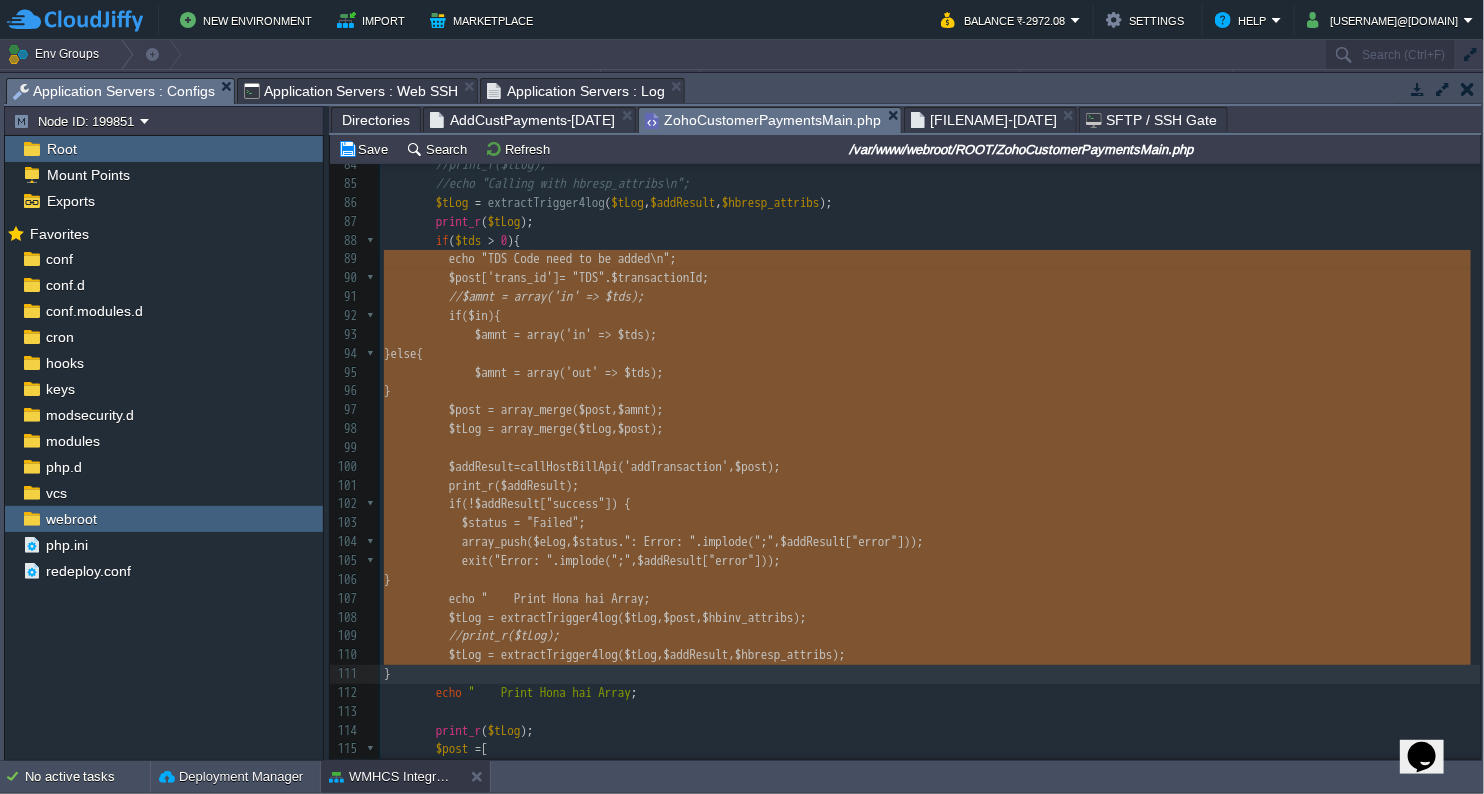 type on "echo "TDS Code need to be added\n";
$post['trans_id'] = "TDS".$transactionId ;
//$amnt = array('in' => $tds);
if($in){
$amnt = array('in' => $tds);
} else {
$amnt = array('out' => $tds);
}
$post = array_merge($post,$amnt);
$tLog = array_merge($tLog,$post);
$addResult=callHostBillApi('addTransaction',$post);
print_r($addResult);
if (!$addResult["success"]) {
$status = "Failed";
array_push($eLog, $status . ": Error: " . implode(";",$addResult["error"]));
exit("Error: " . implode(";",$addResult["error"]));
}
echo "    Print Hona hai ";
$tLog = extractTrigger4log($tLog,$post,$hbinv_attribs);
//print_r($tLog);
$tLog = extractTrigger4log($tLog,$addResult,$hbresp_attribs);" 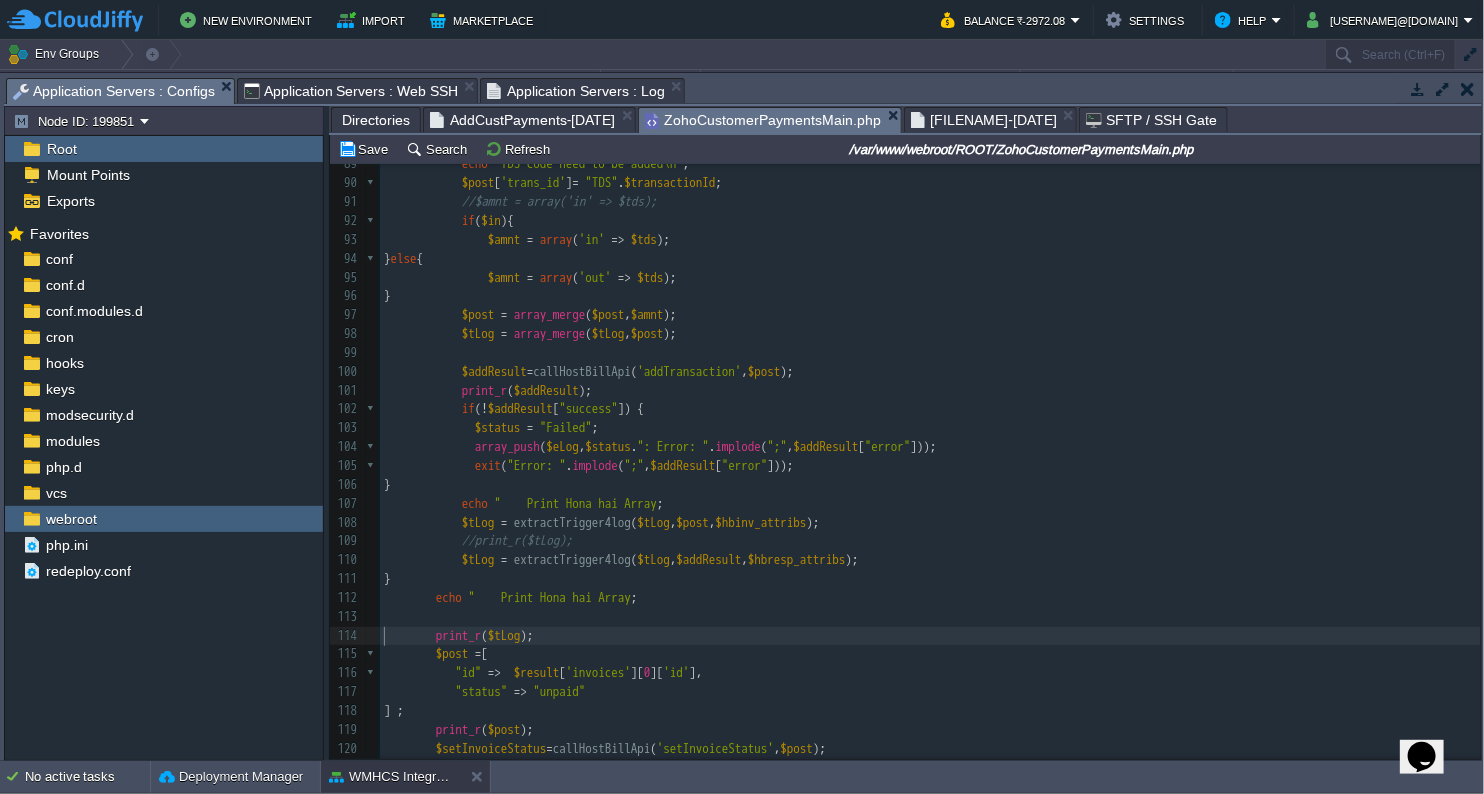 type on "print_r($tLog);" 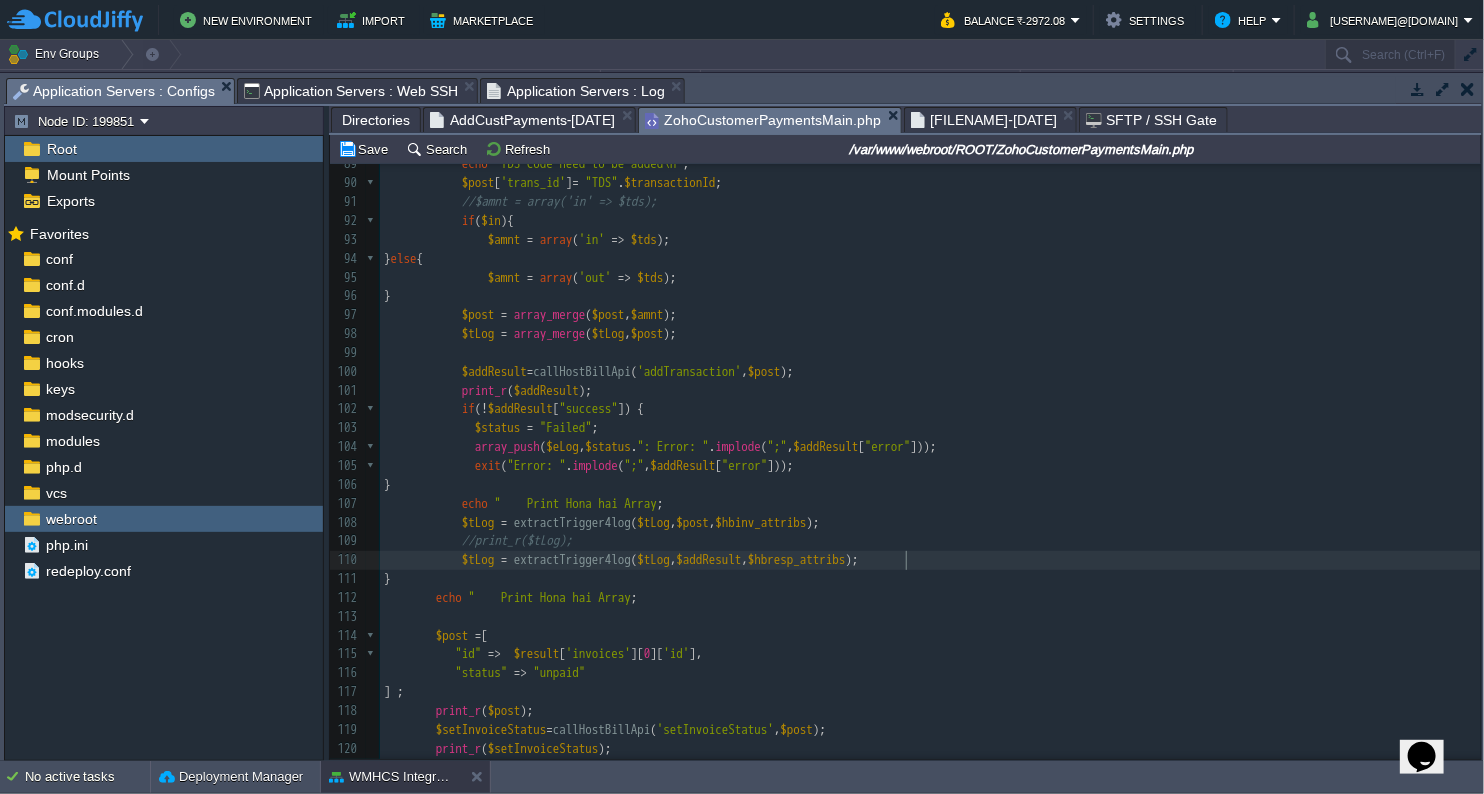 click on "$tLog   =   extractTrigger4log ( $tLog , $addResult , $hbresp_attribs );" at bounding box center (930, 560) 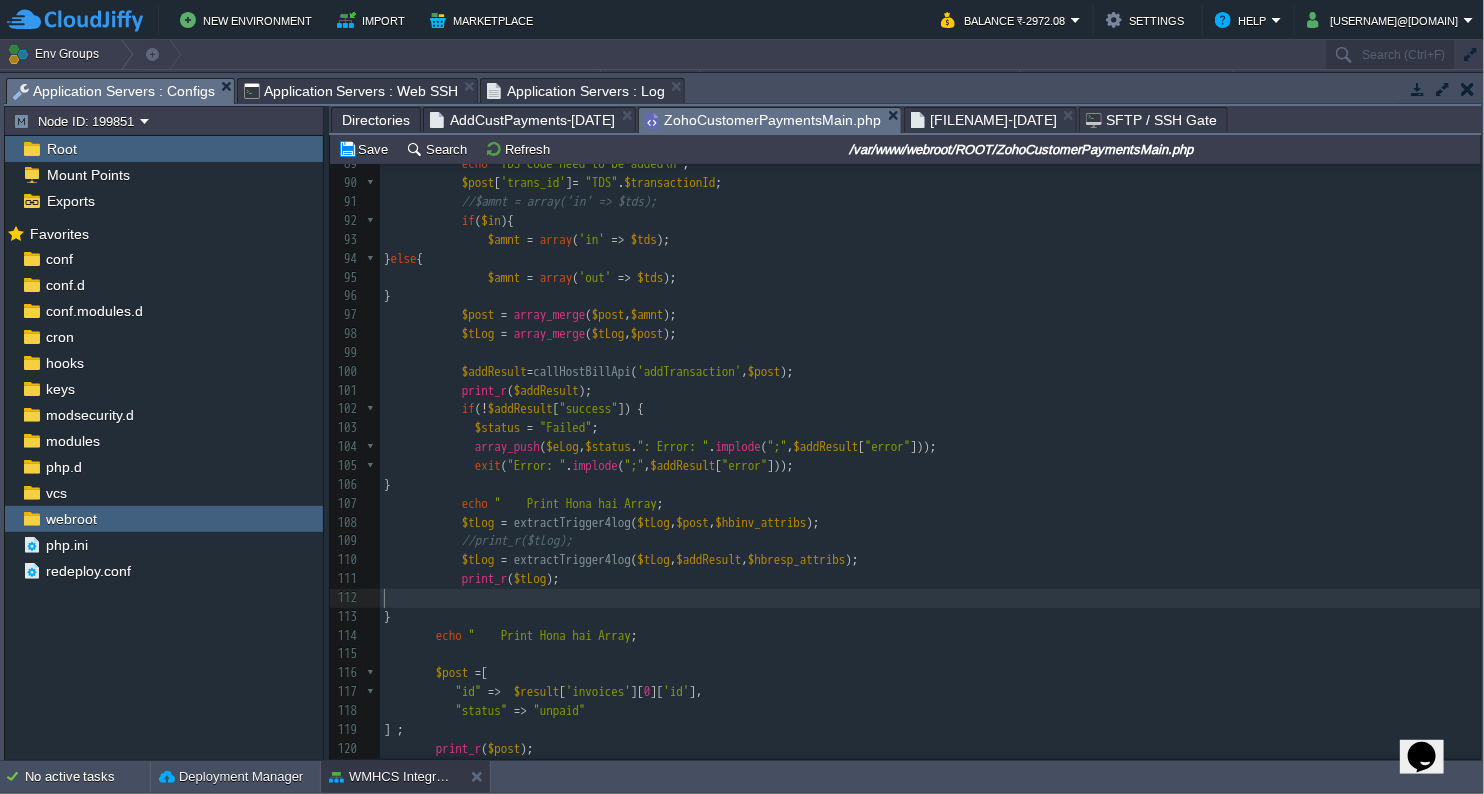 click on "​" at bounding box center (930, 598) 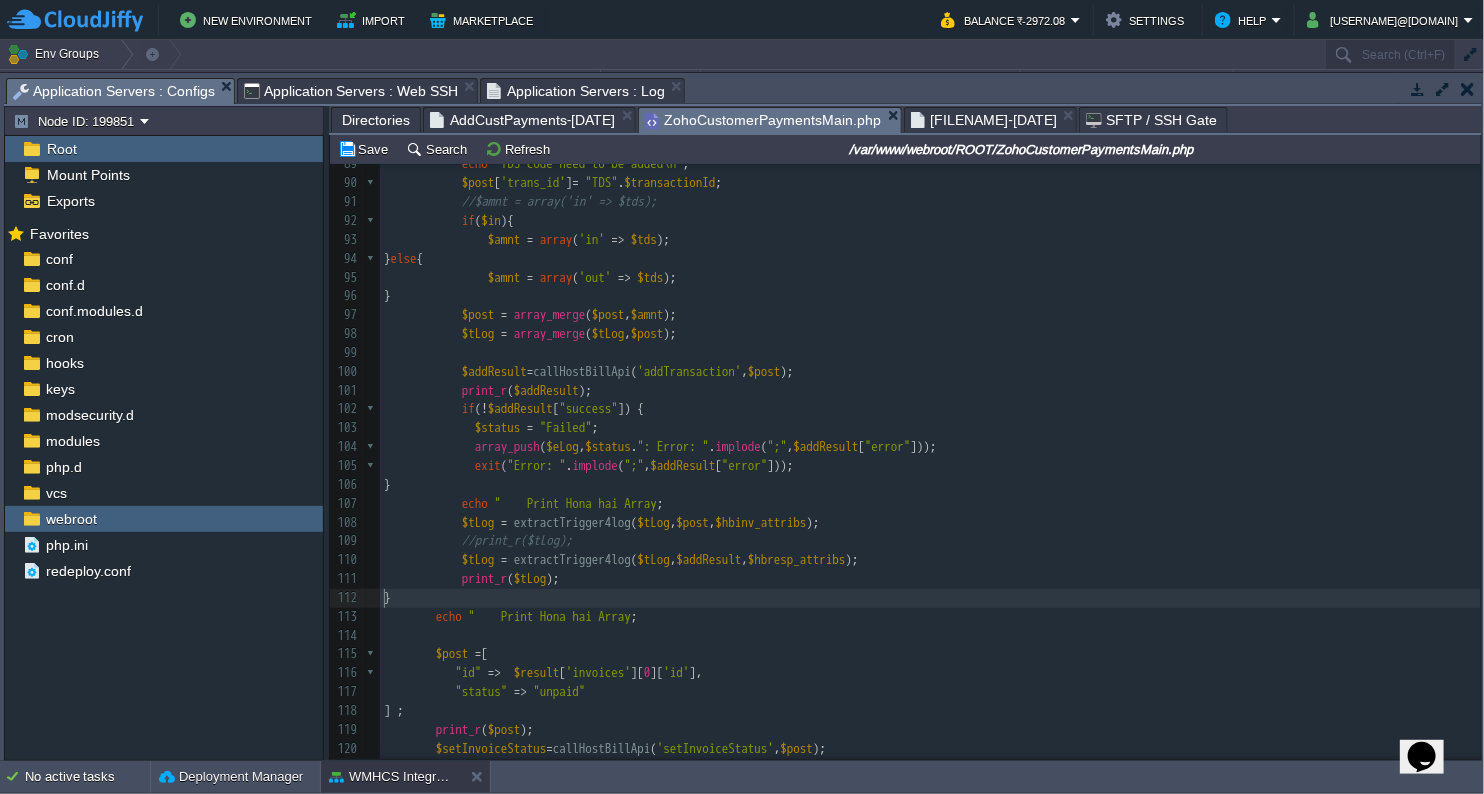 scroll, scrollTop: 1721, scrollLeft: 0, axis: vertical 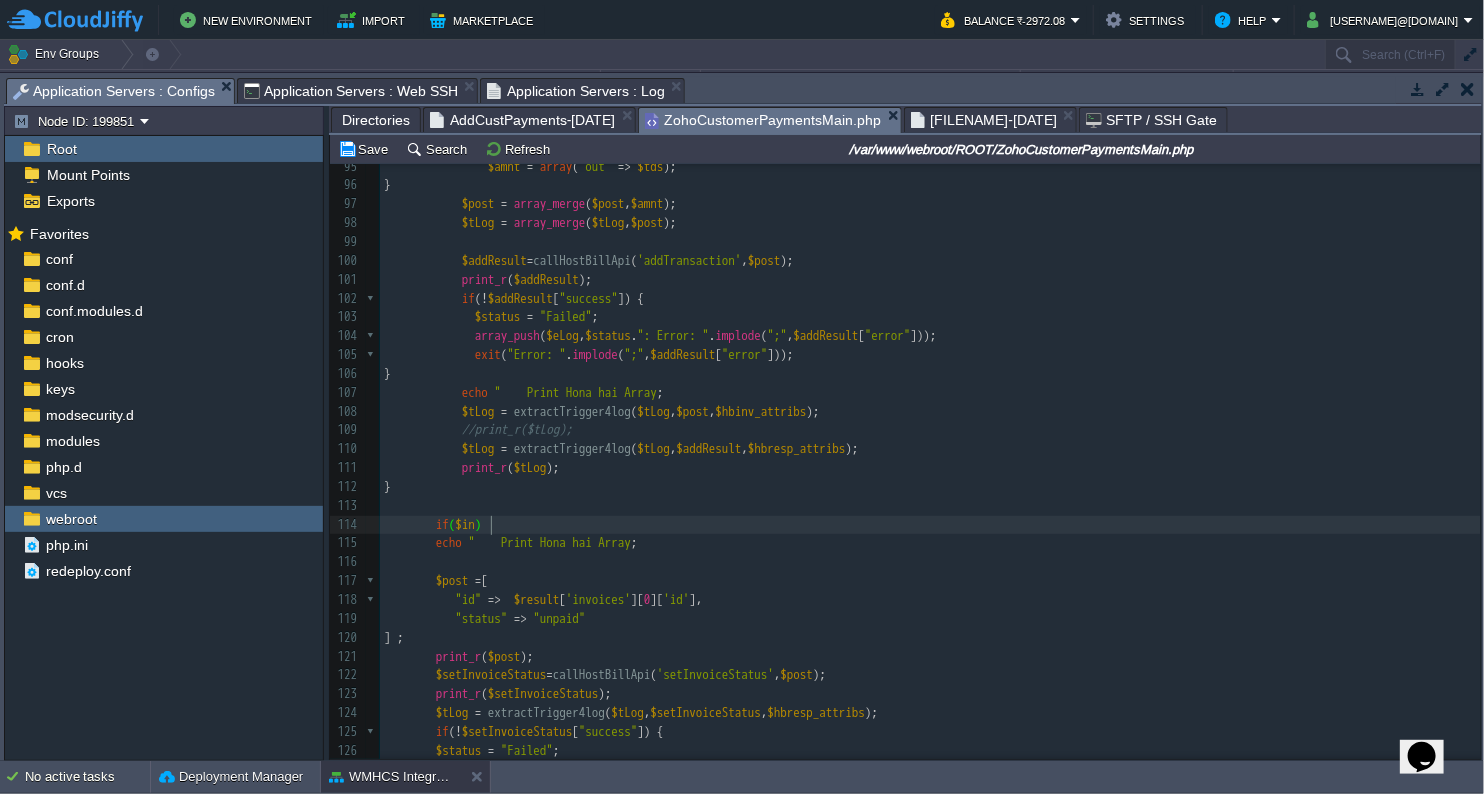 type on "if($in){" 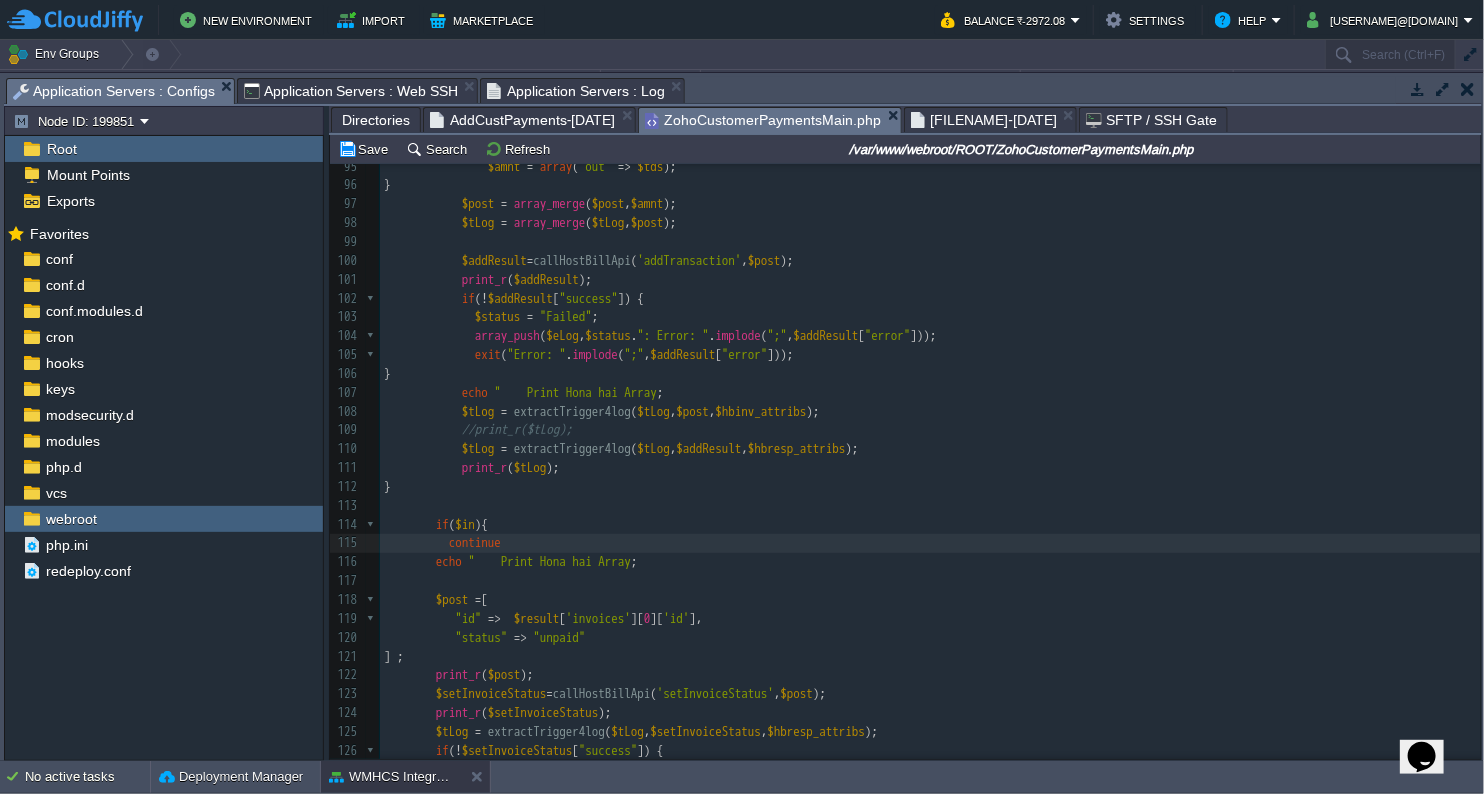 type on "continue;" 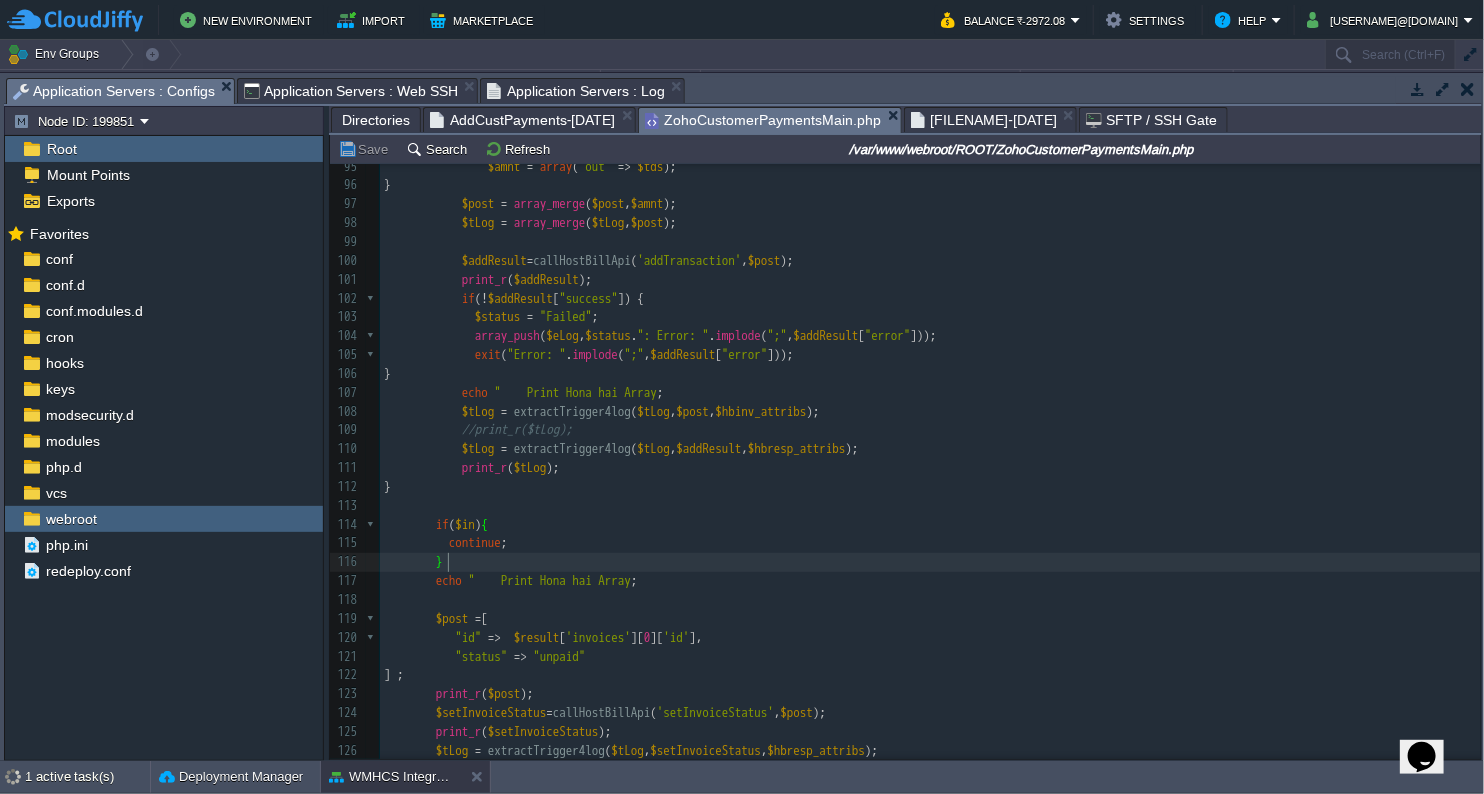type on "}" 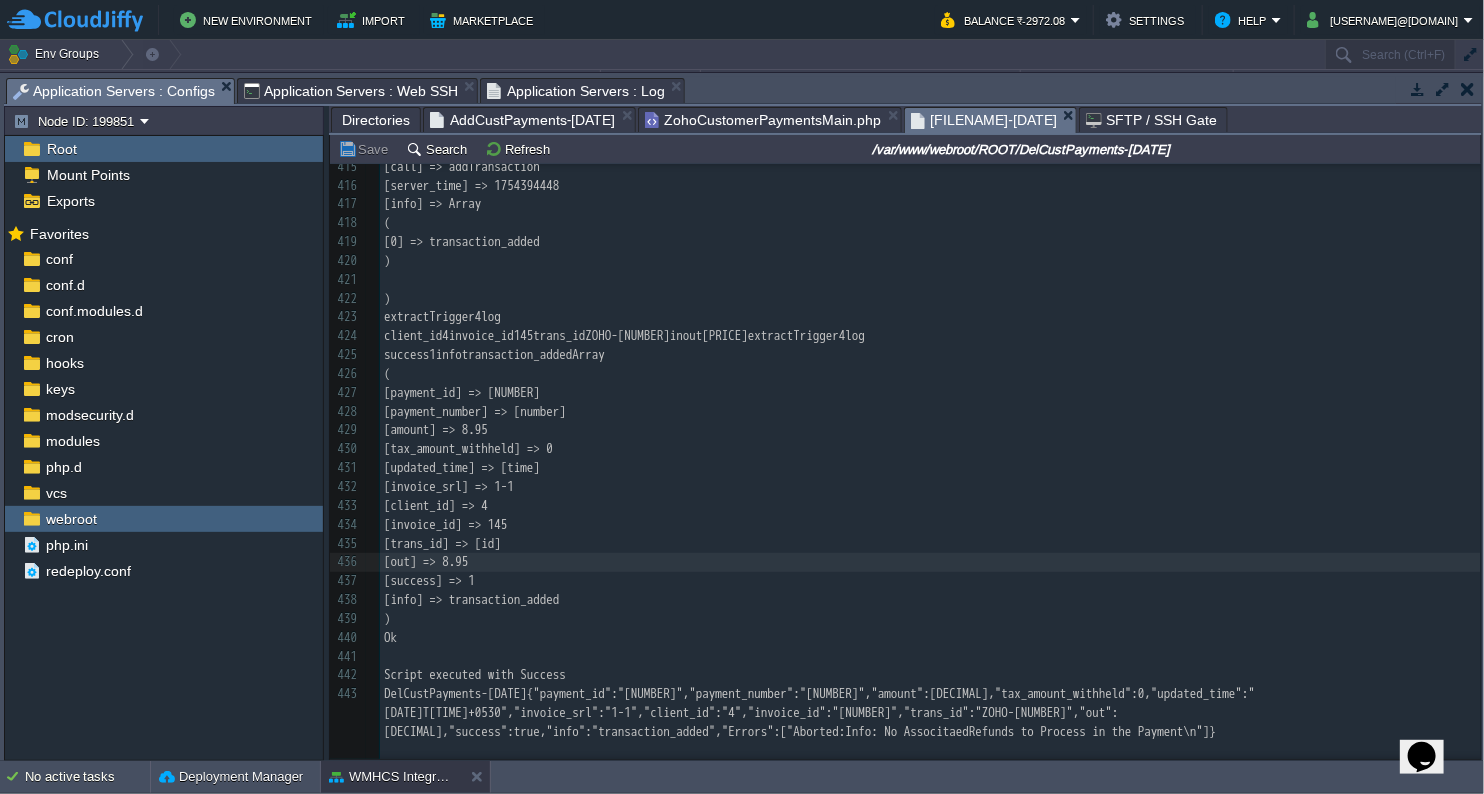click on "[FILENAME]-[DATE]" at bounding box center (984, 120) 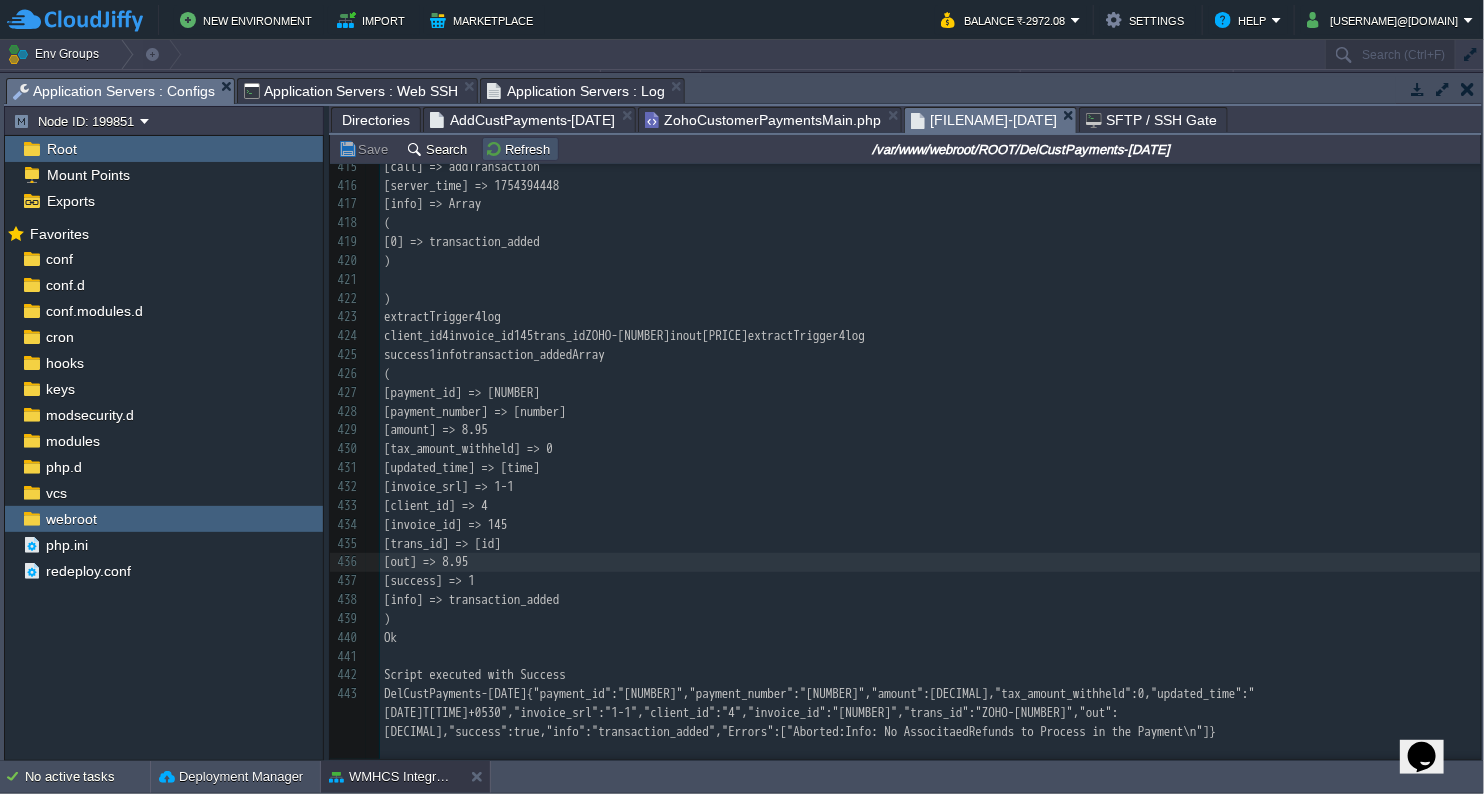 click on "Refresh" at bounding box center [520, 149] 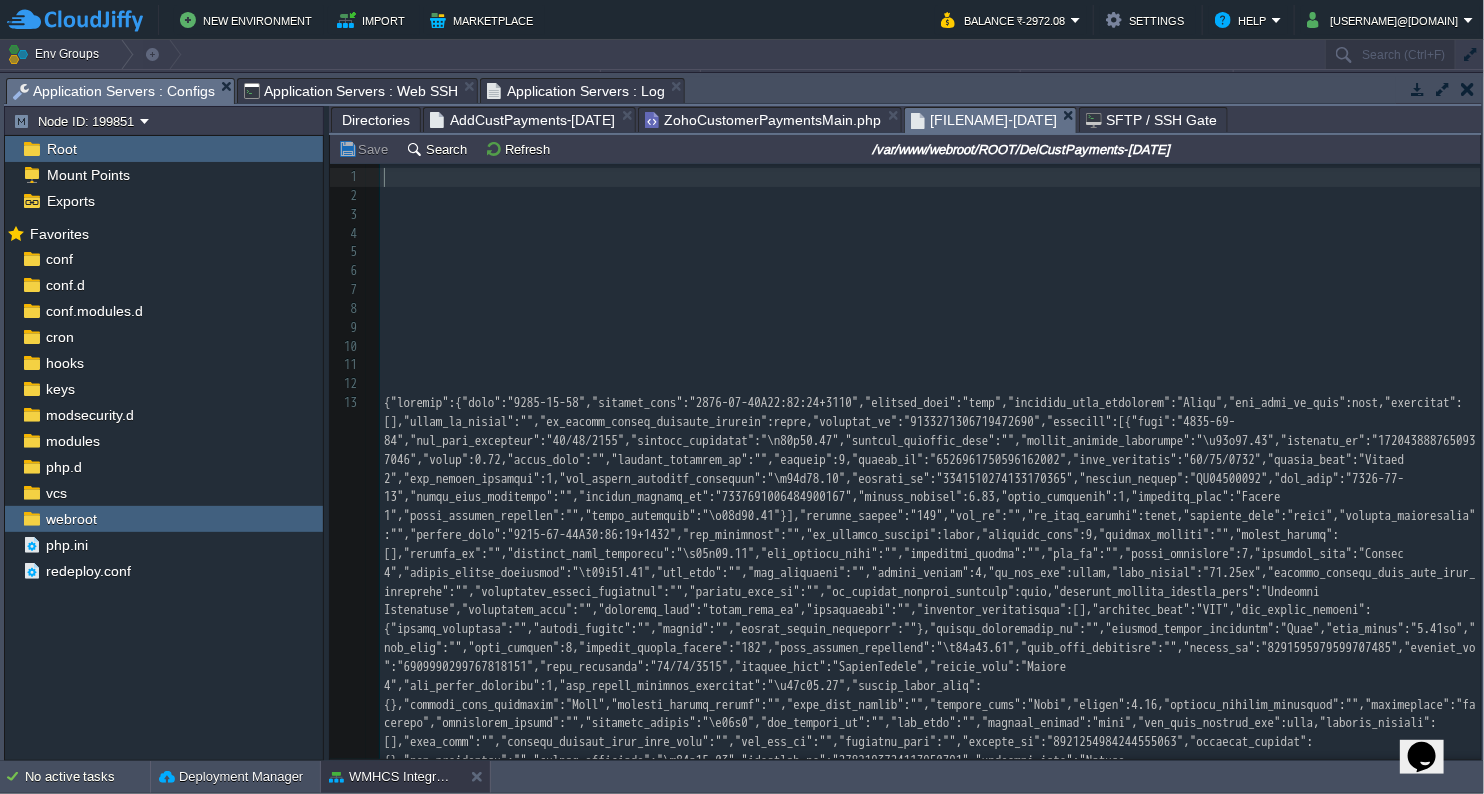 scroll, scrollTop: 10672, scrollLeft: 0, axis: vertical 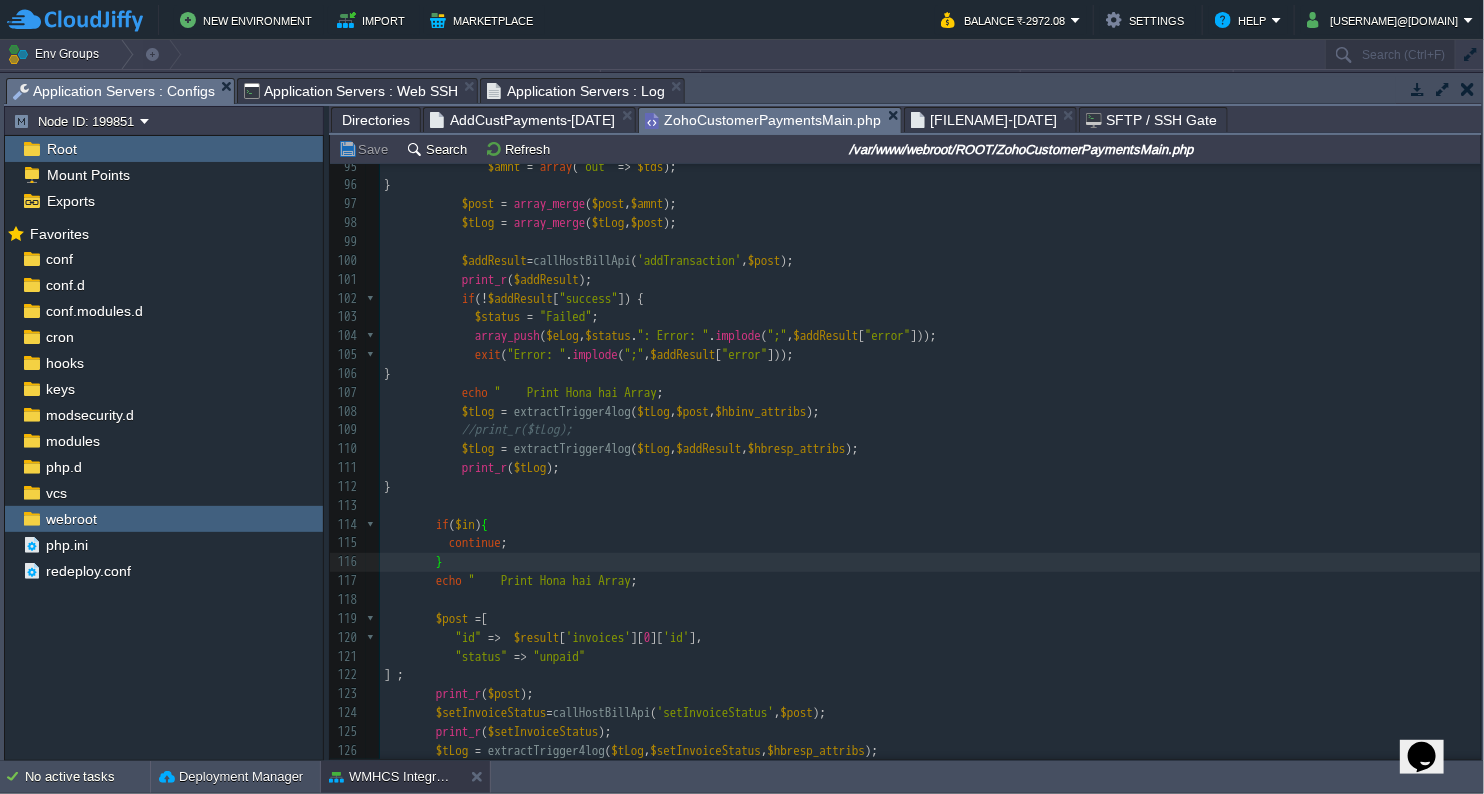 click on "ZohoCustomerPaymentsMain.php" at bounding box center (763, 120) 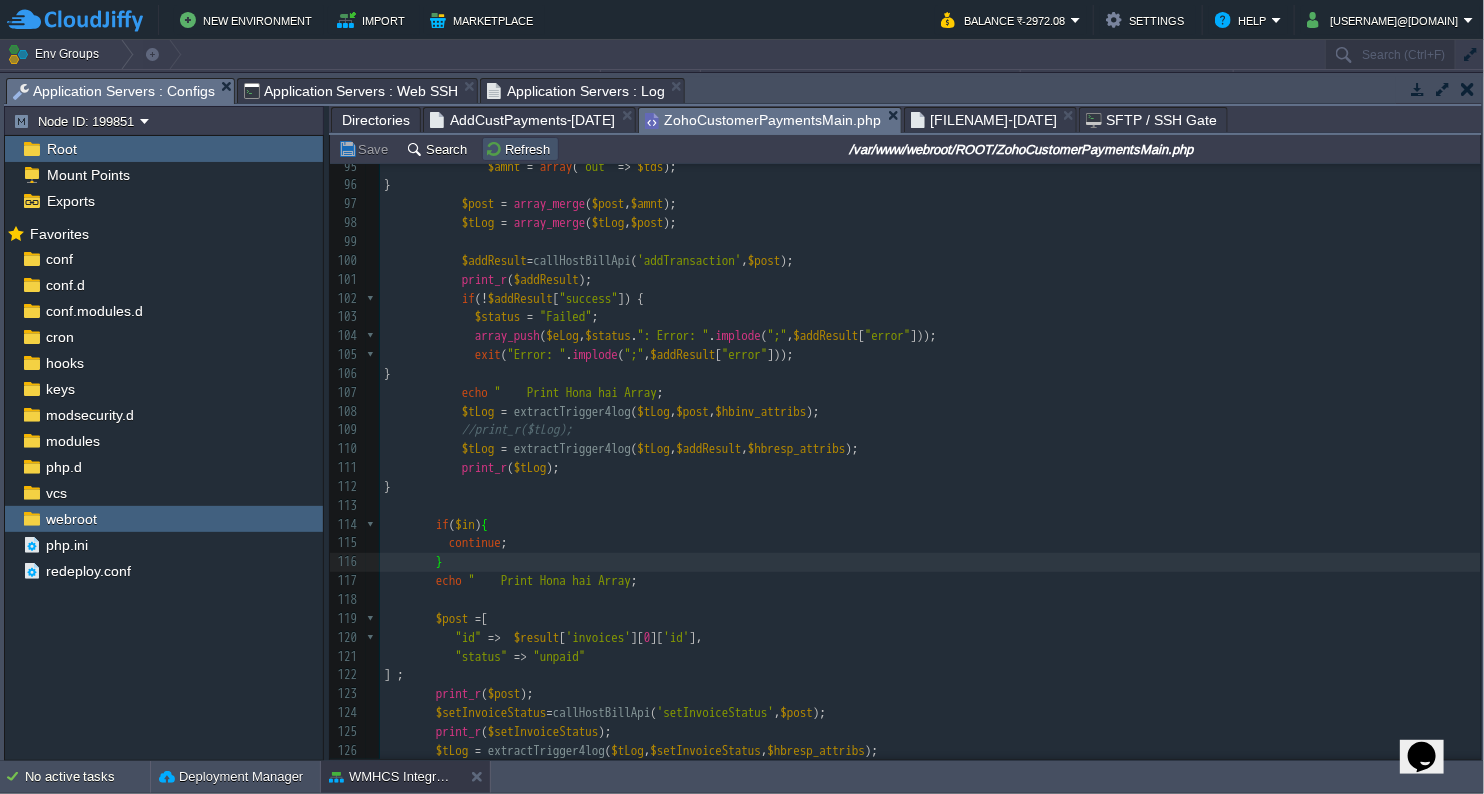 click on "Refresh" at bounding box center [520, 149] 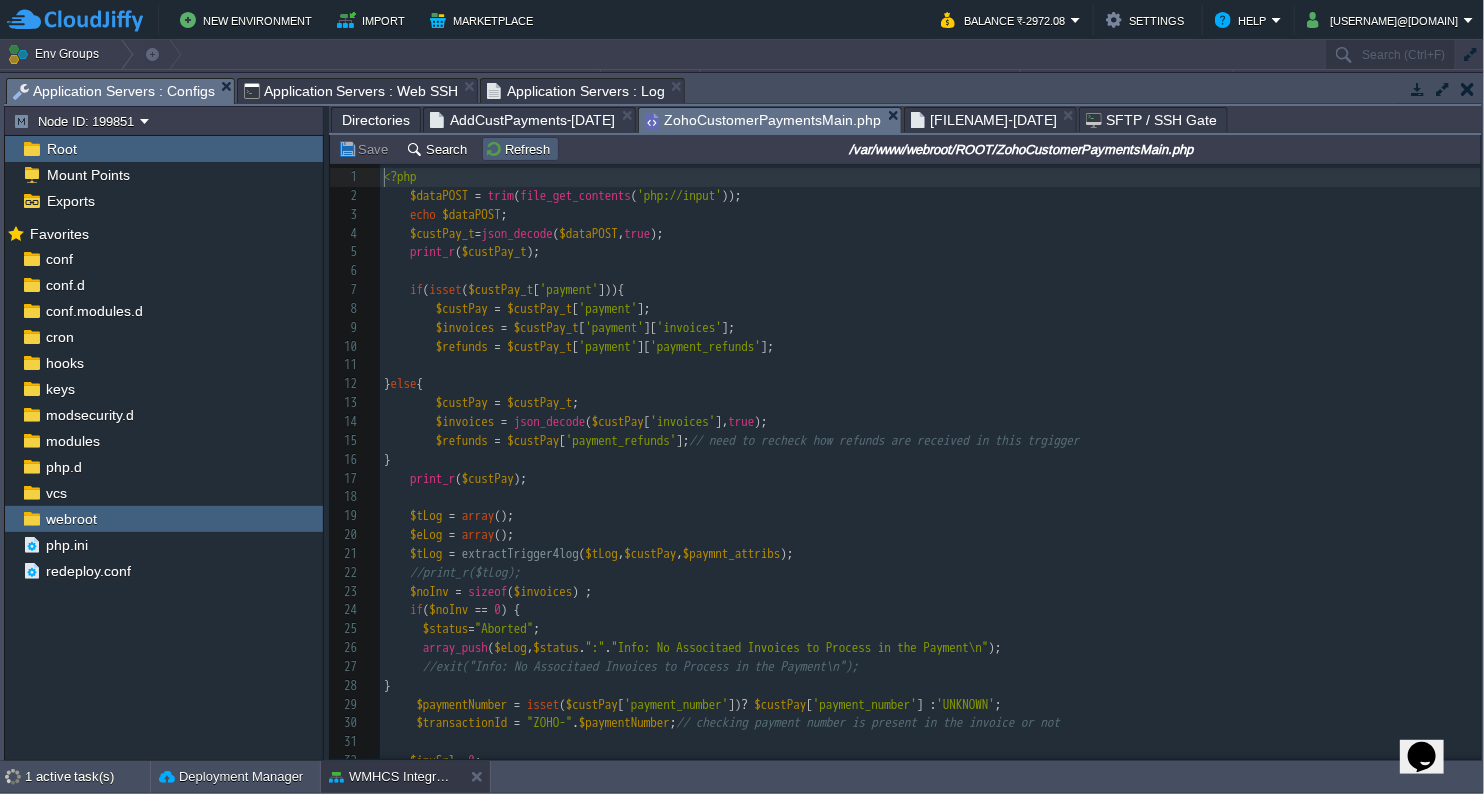 scroll, scrollTop: 6, scrollLeft: 0, axis: vertical 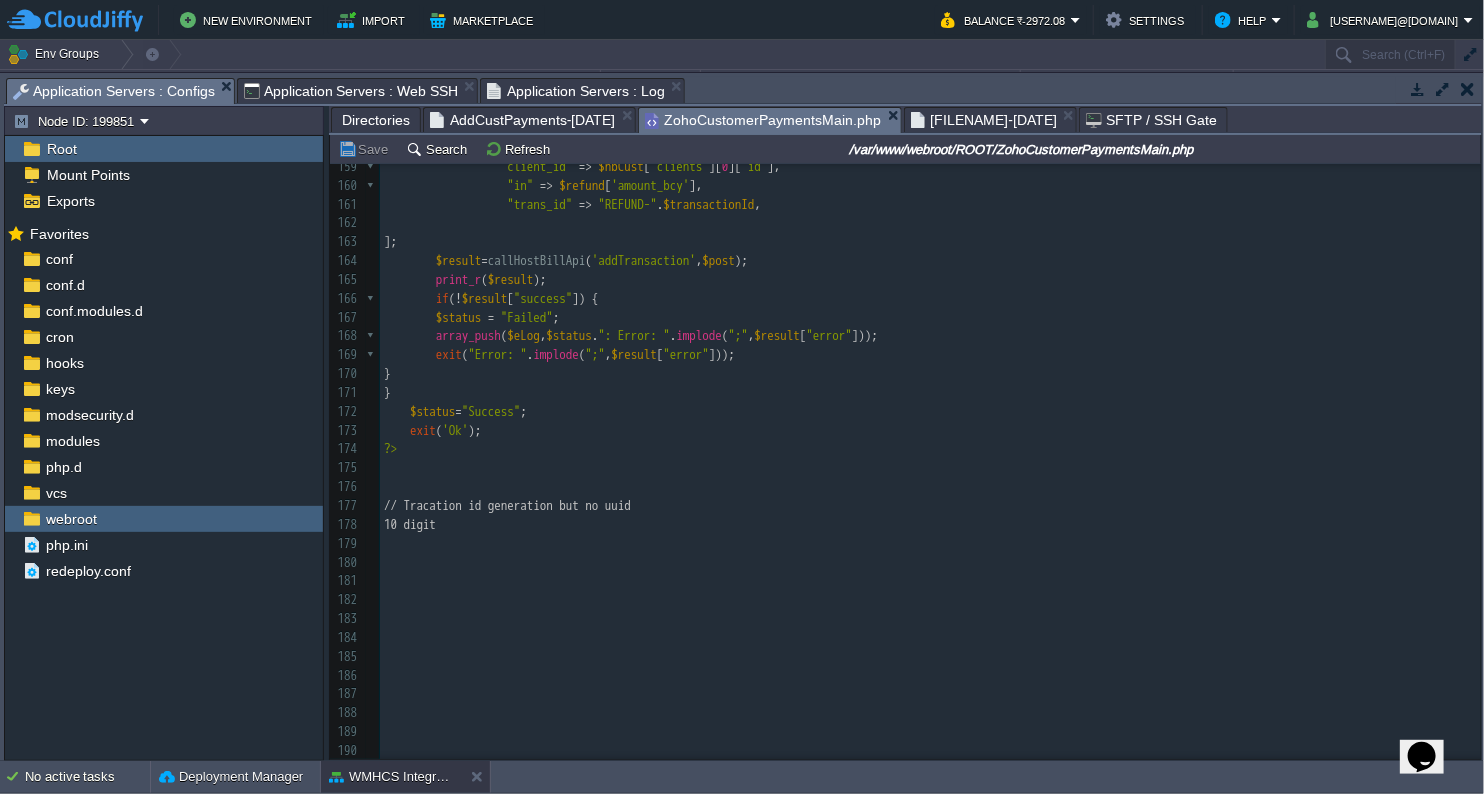 type on "$status="Success";" 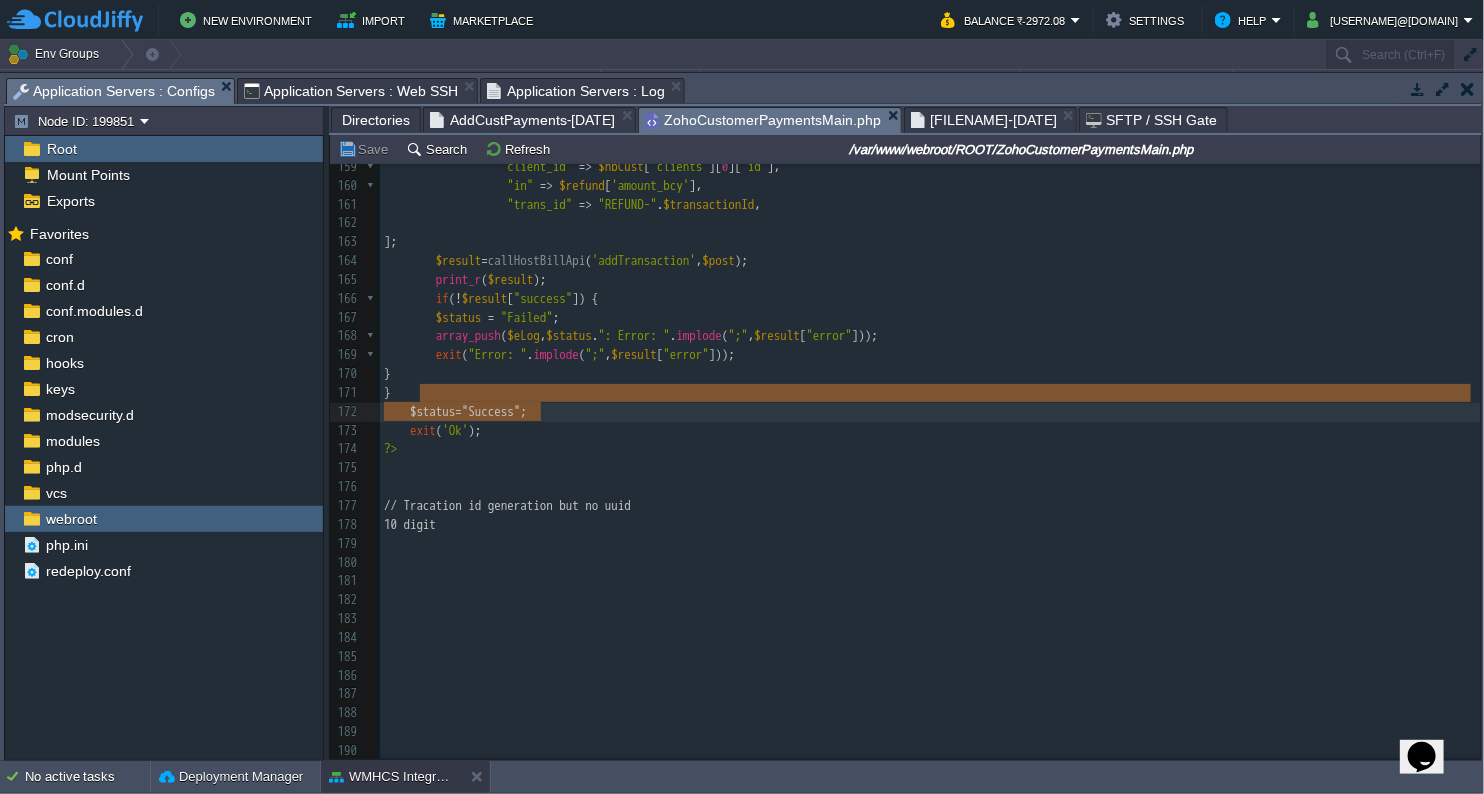 type 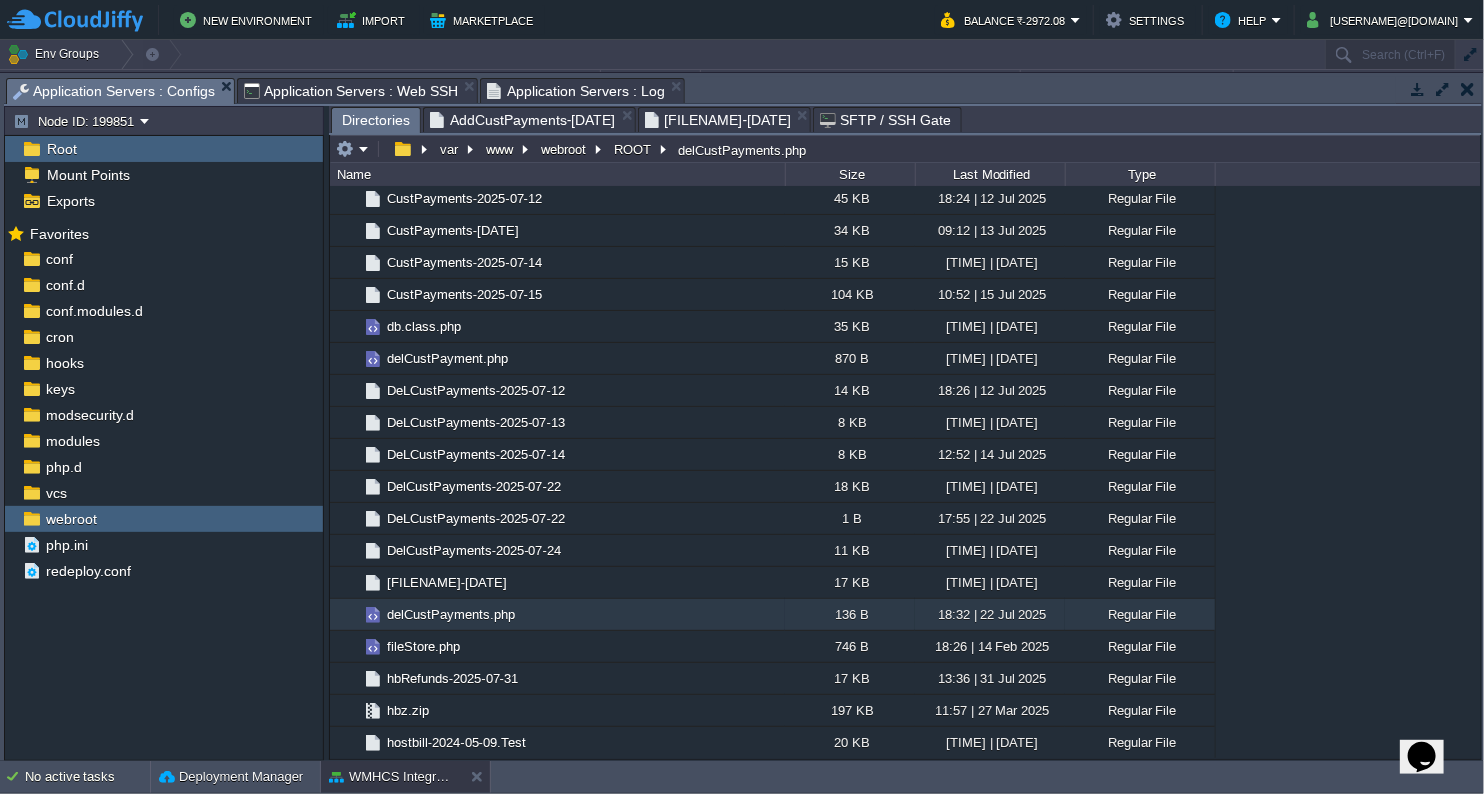 click on "[FILENAME]-[DATE]" at bounding box center (718, 120) 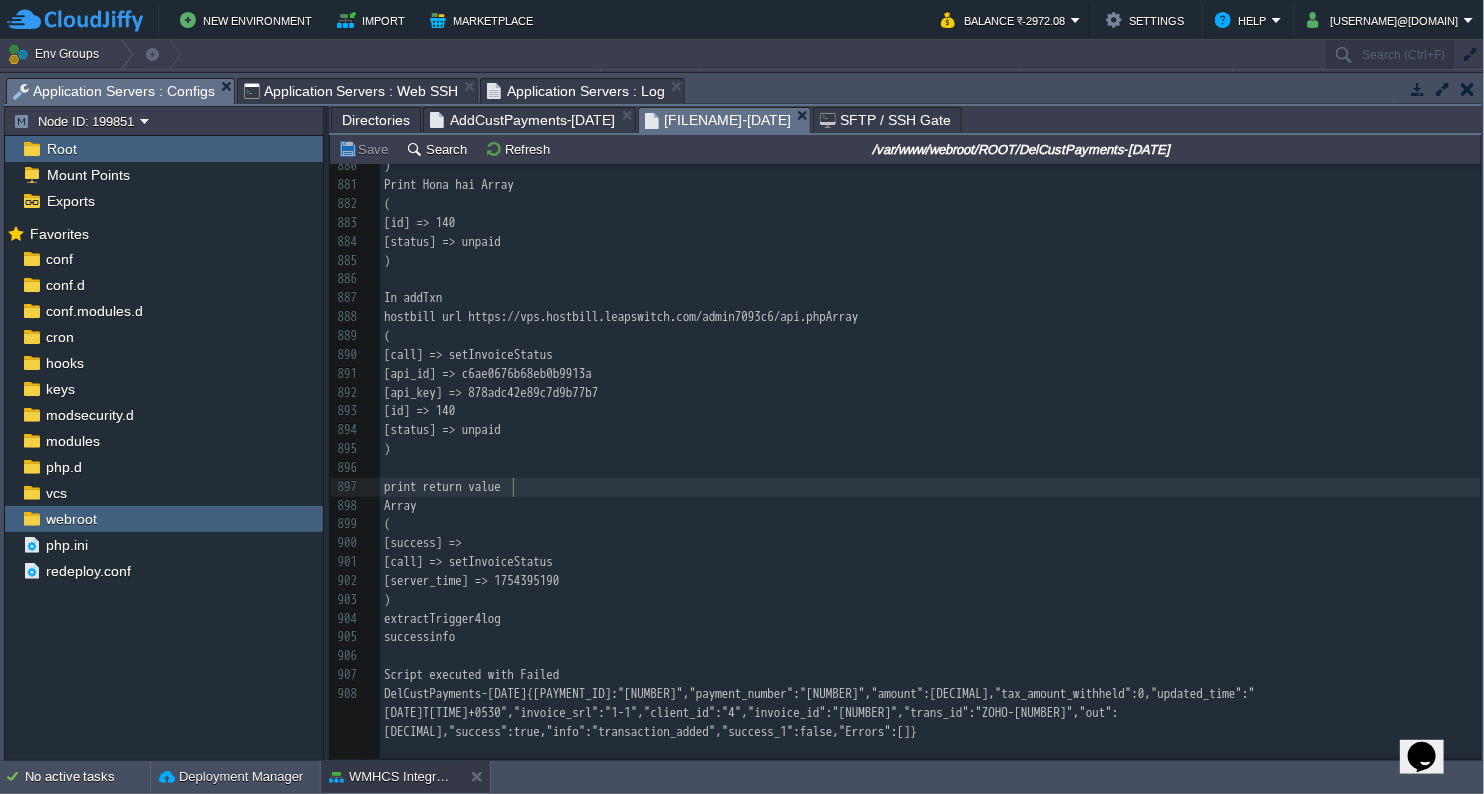 click on "Array" at bounding box center (930, 506) 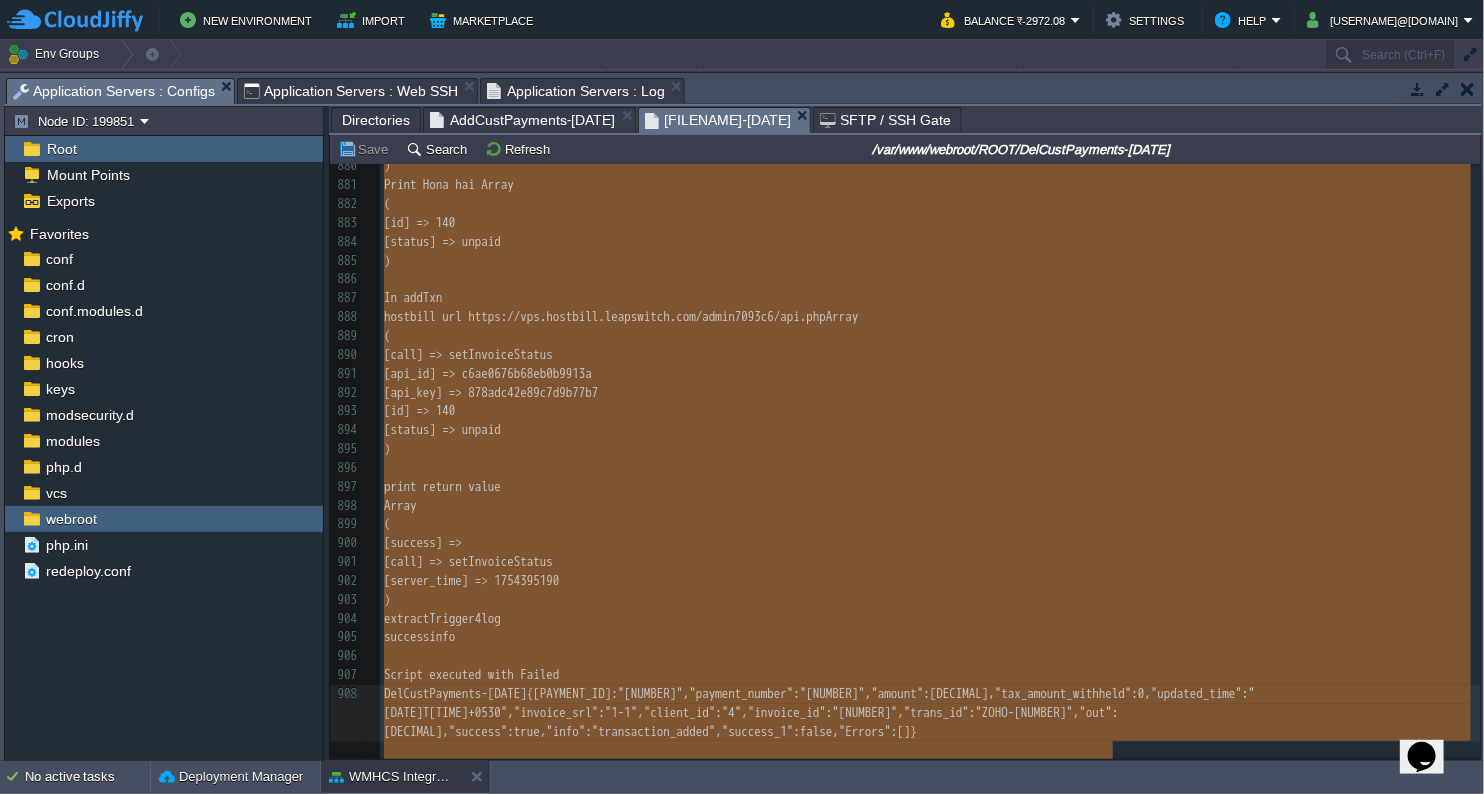 type 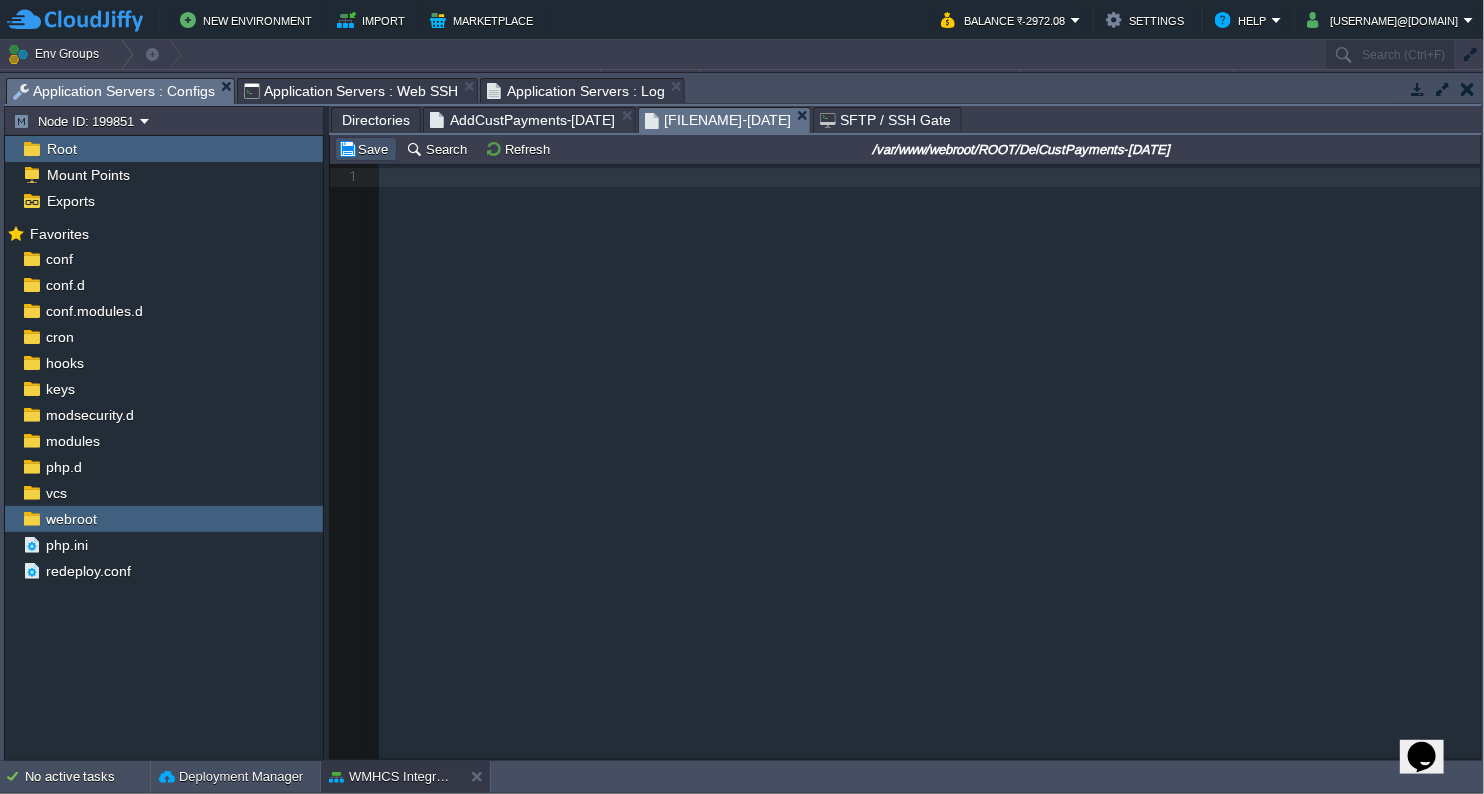 click on "Save" at bounding box center [366, 149] 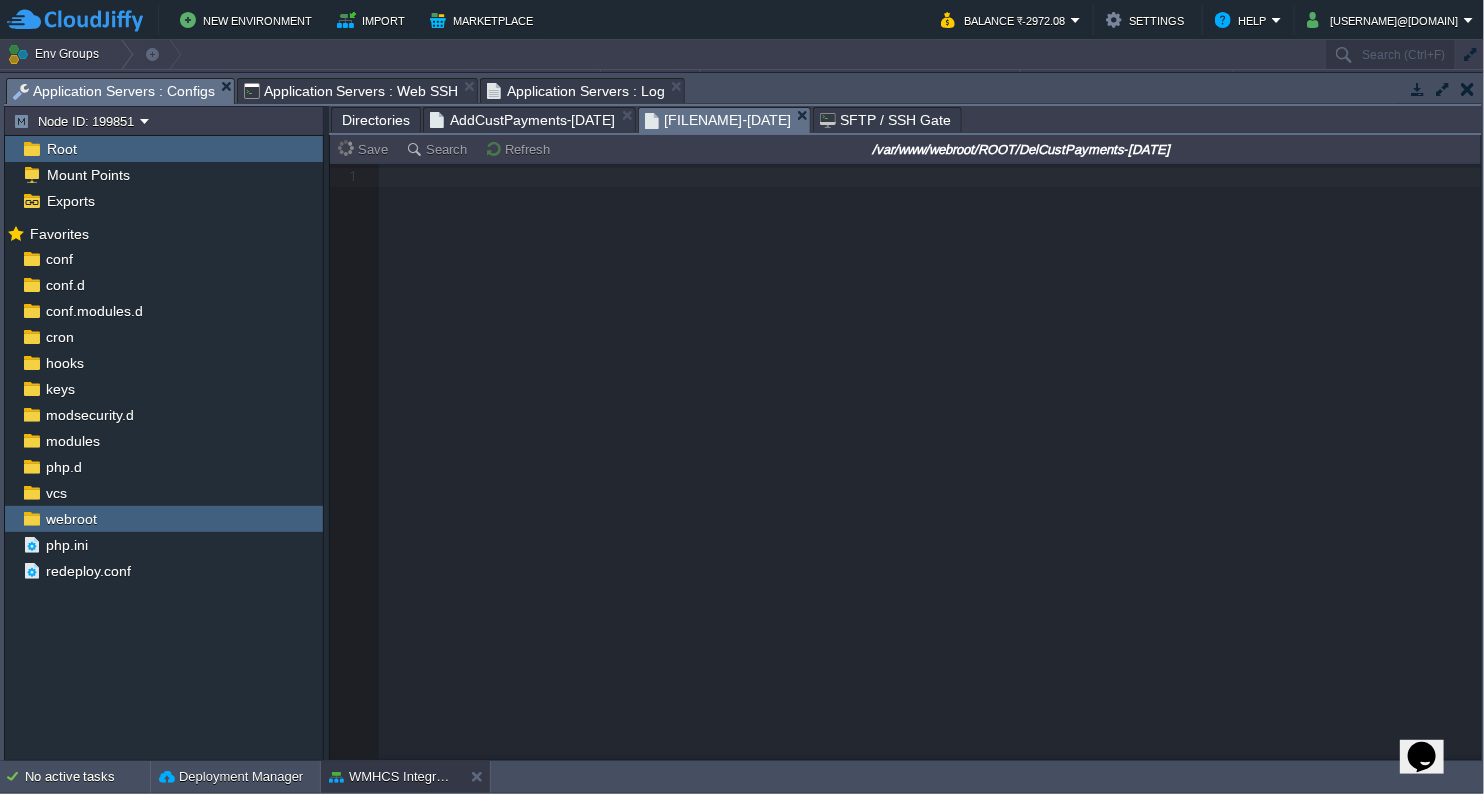 type 